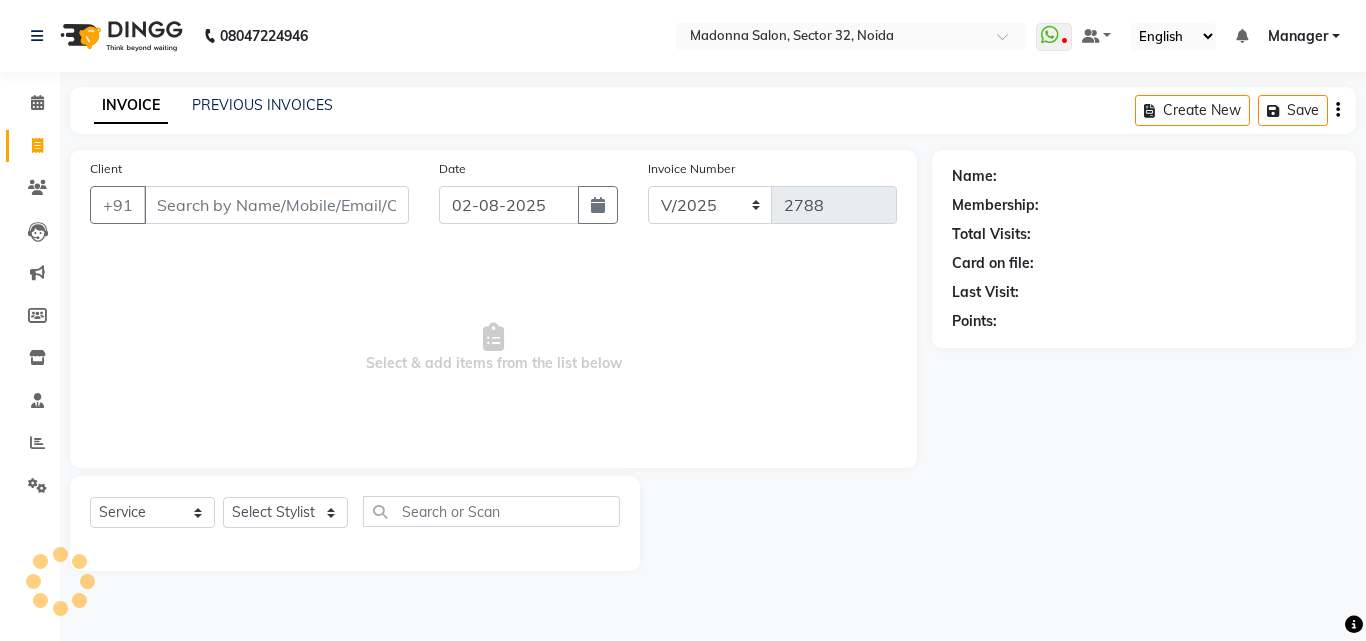 select on "[NUMBER]" 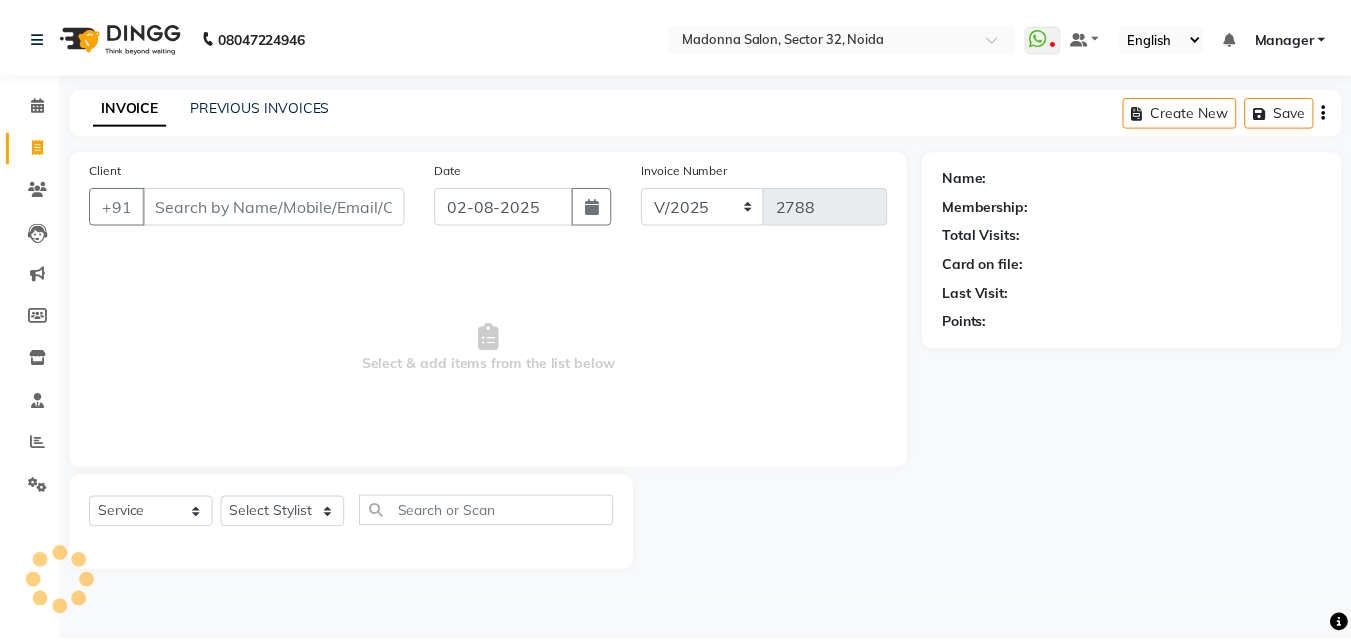 scroll, scrollTop: 0, scrollLeft: 0, axis: both 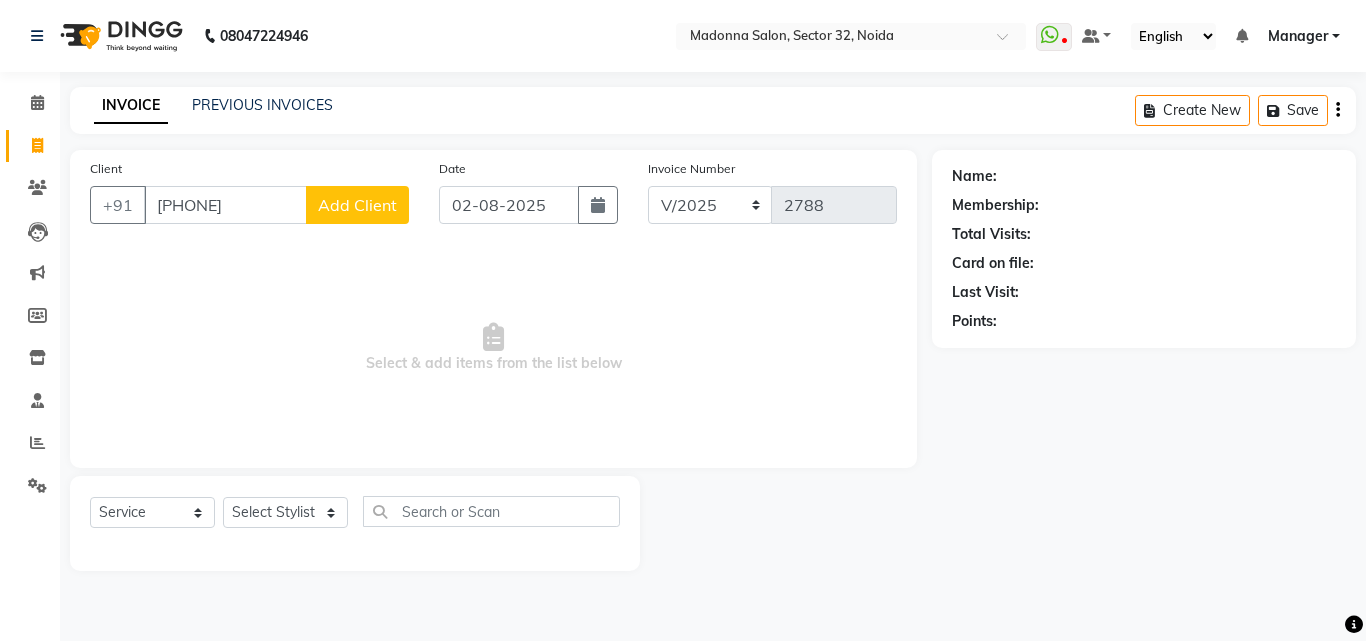 click on "Select & add items from the list below" at bounding box center [493, 348] 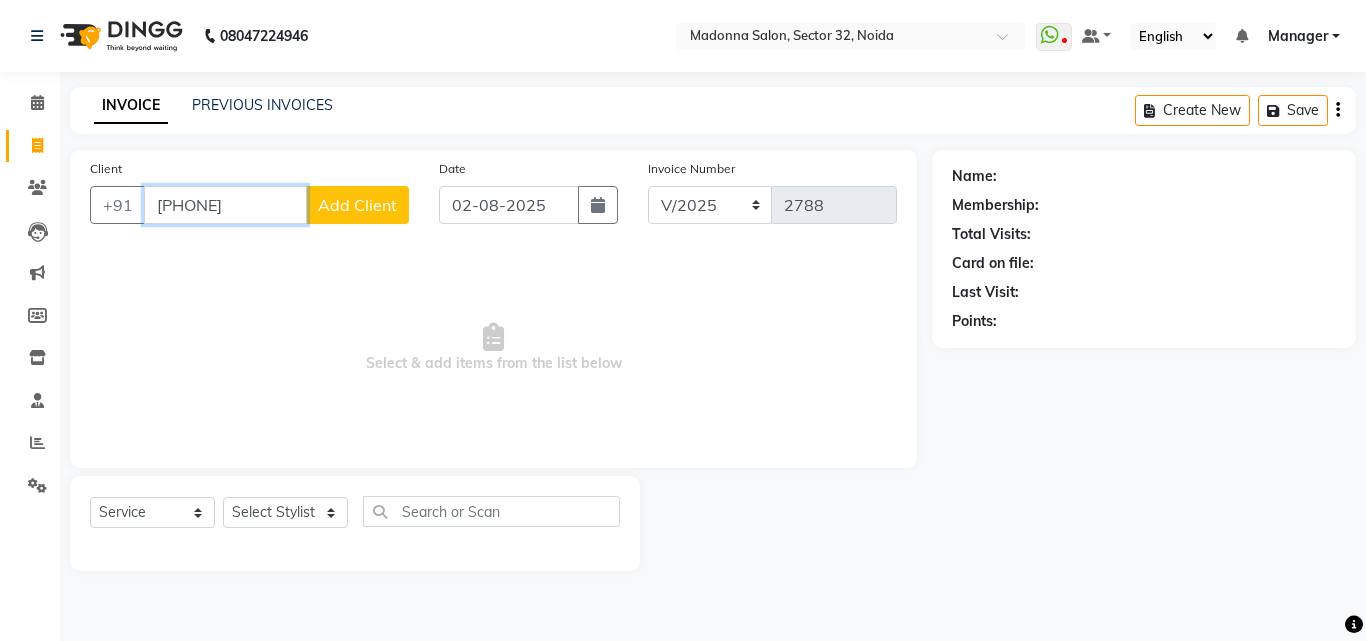 click on "9910898405" at bounding box center (225, 205) 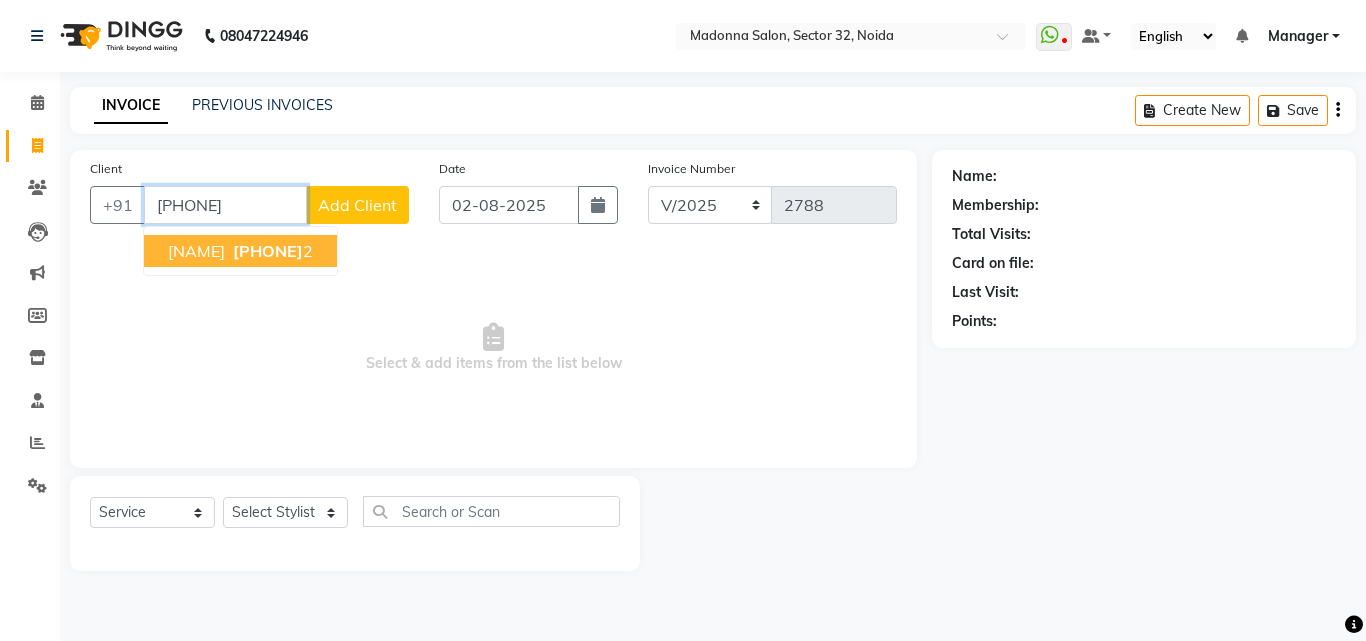 type on "[PHONE]" 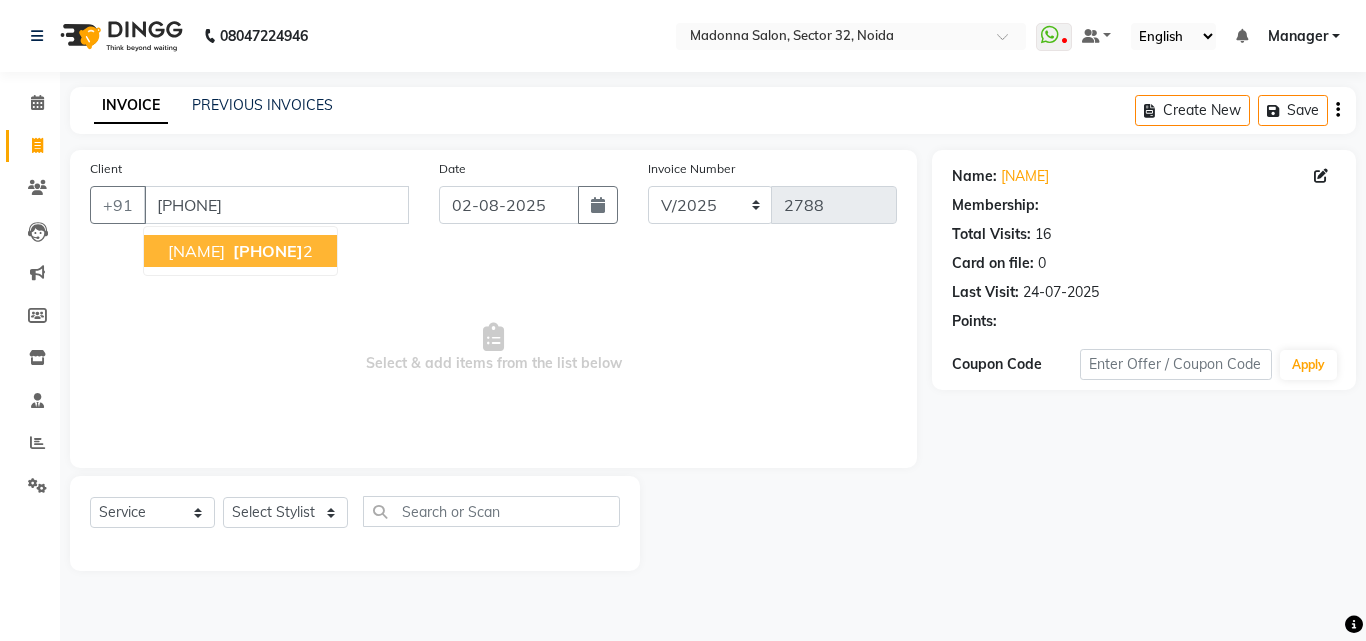 select on "1: Object" 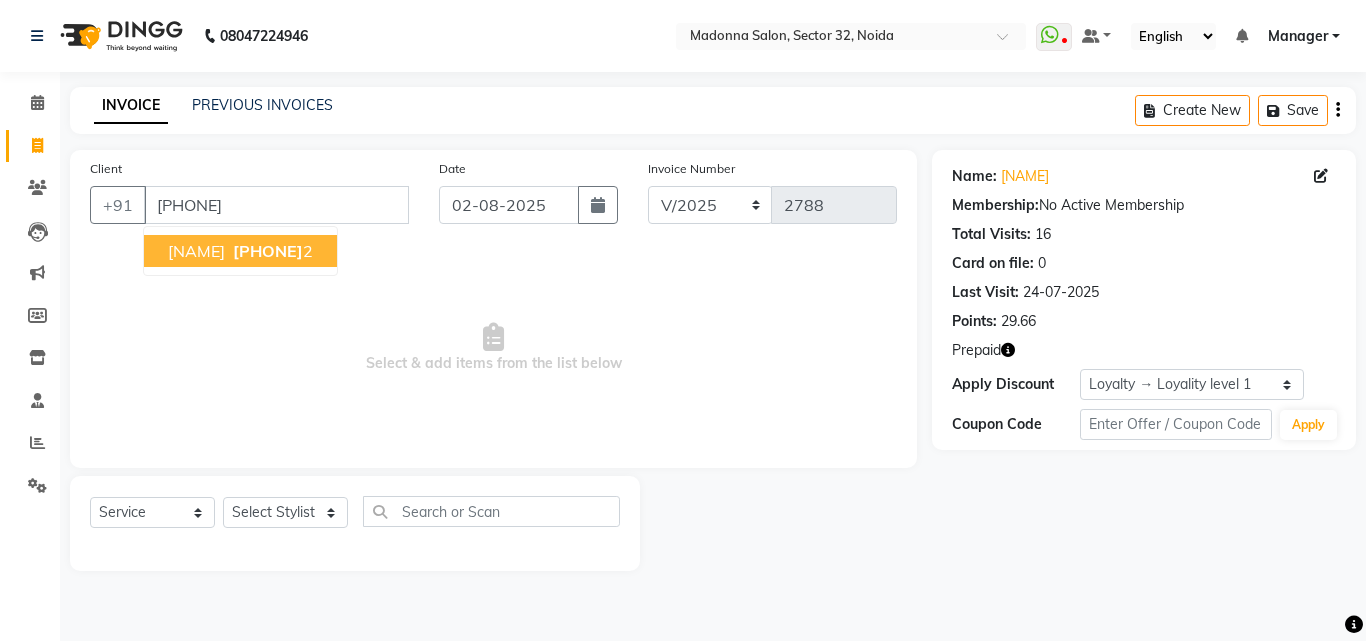 click on "991089840" at bounding box center [268, 251] 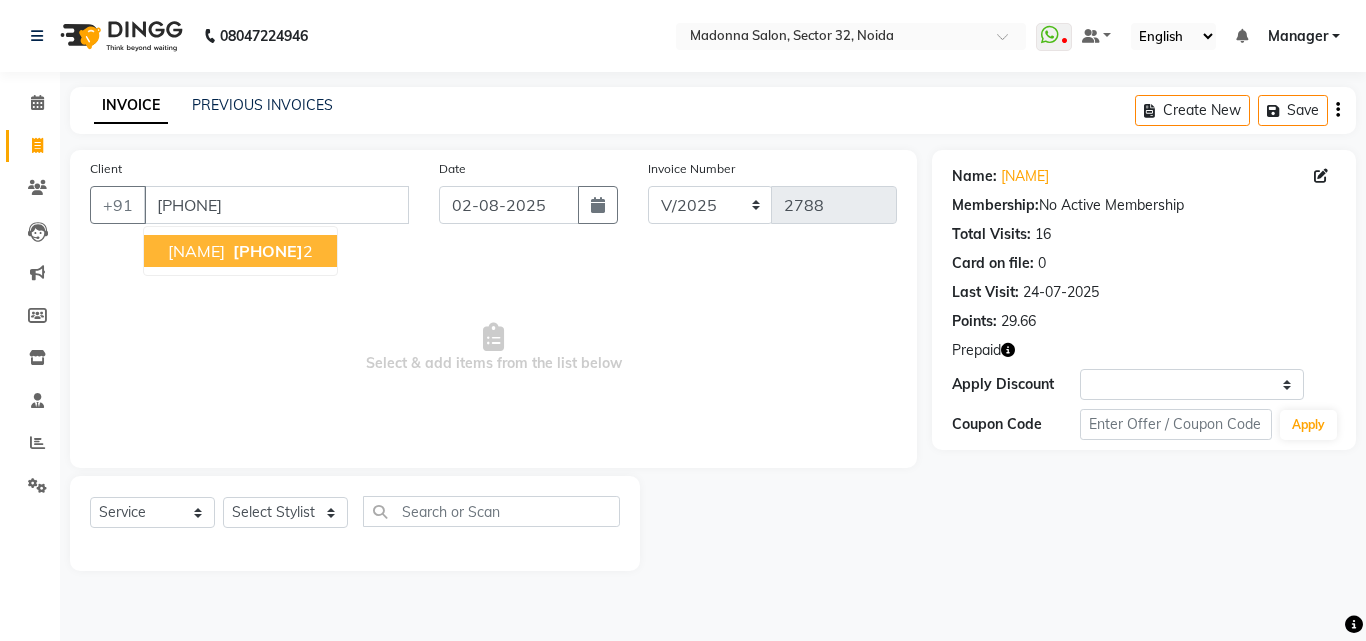 select on "1: Object" 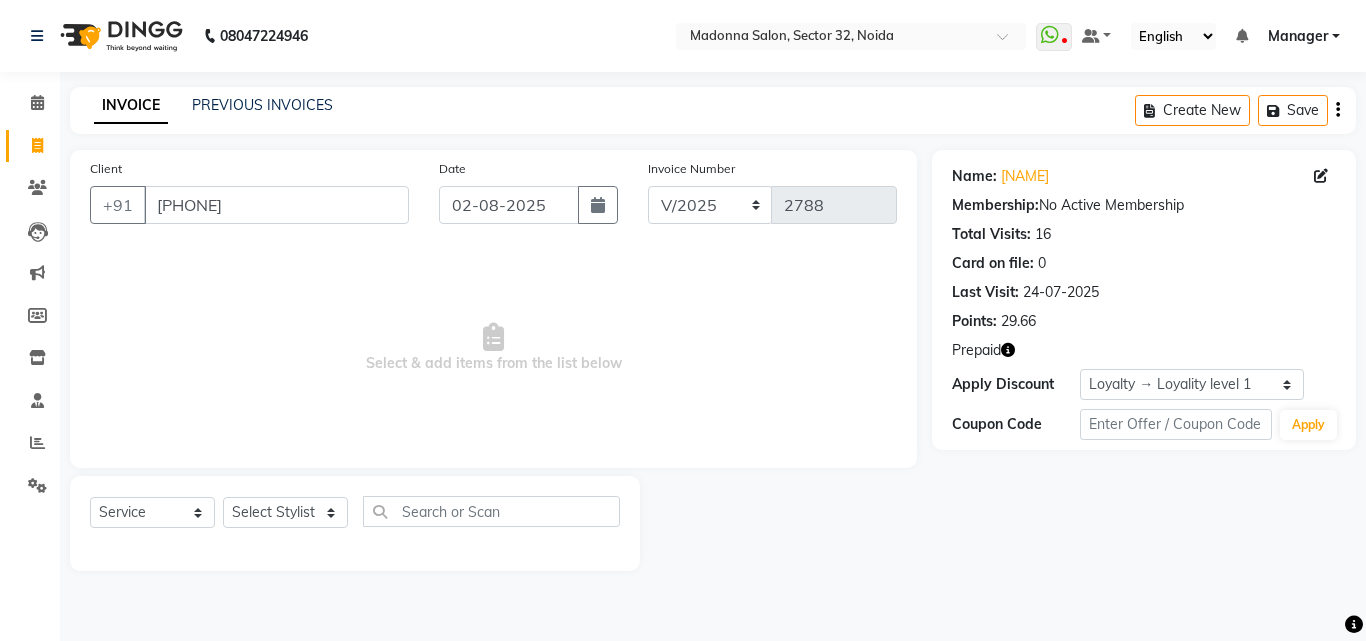 click 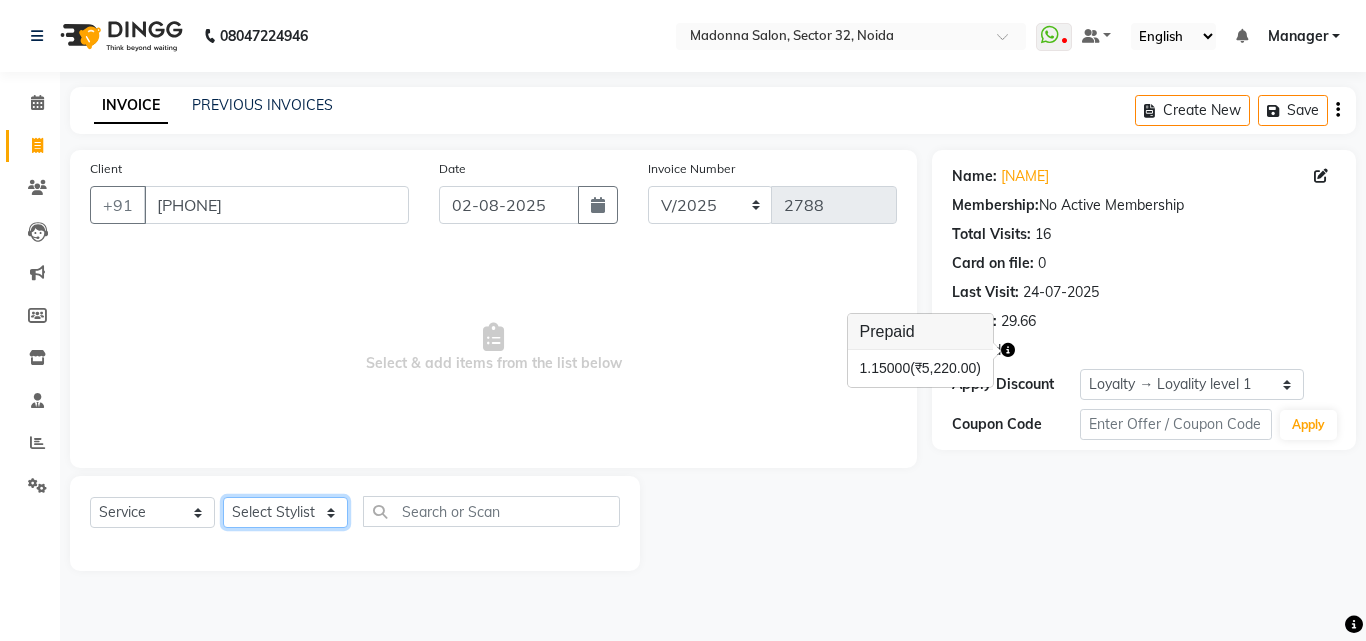 click on "Select Stylist Aayan Account  Ashu BHOLU Geeta Hanif JIYA SINGH Kiran LAXMAN PEDI Manager Mohit Naddy NAIL SWASTIKA Sajal Sameer Shahnawaj Sharukh Sonu VISHAL STYLIST" 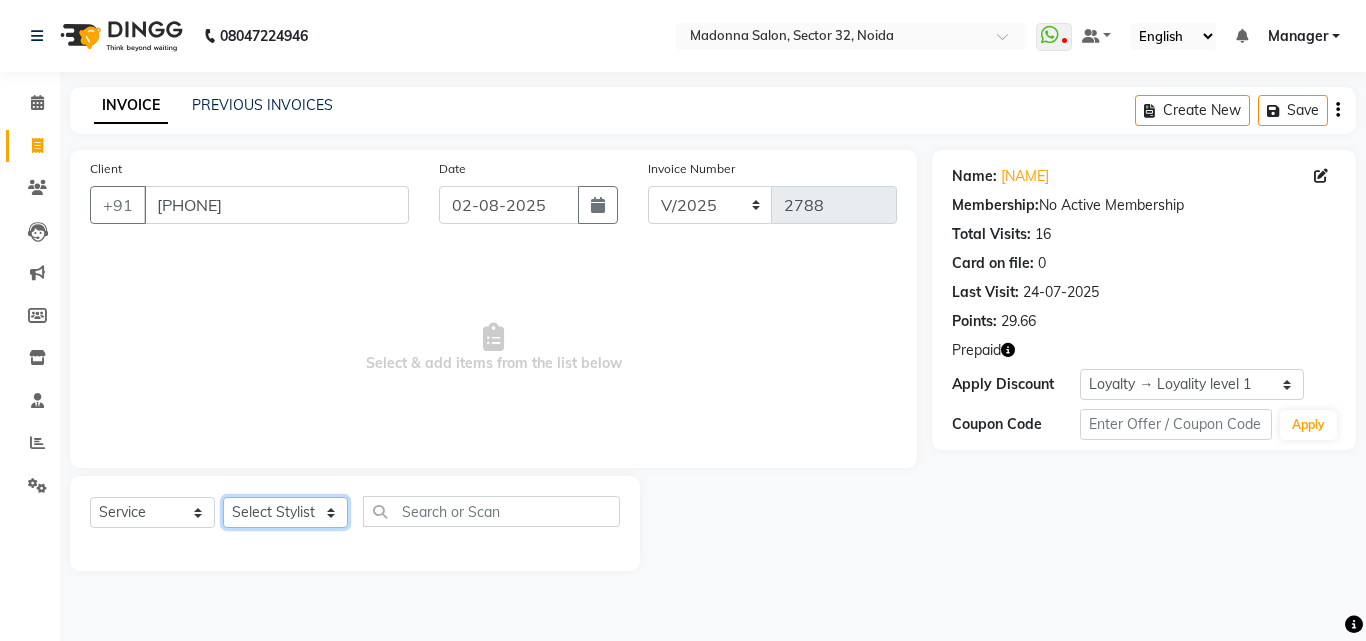 select on "61925" 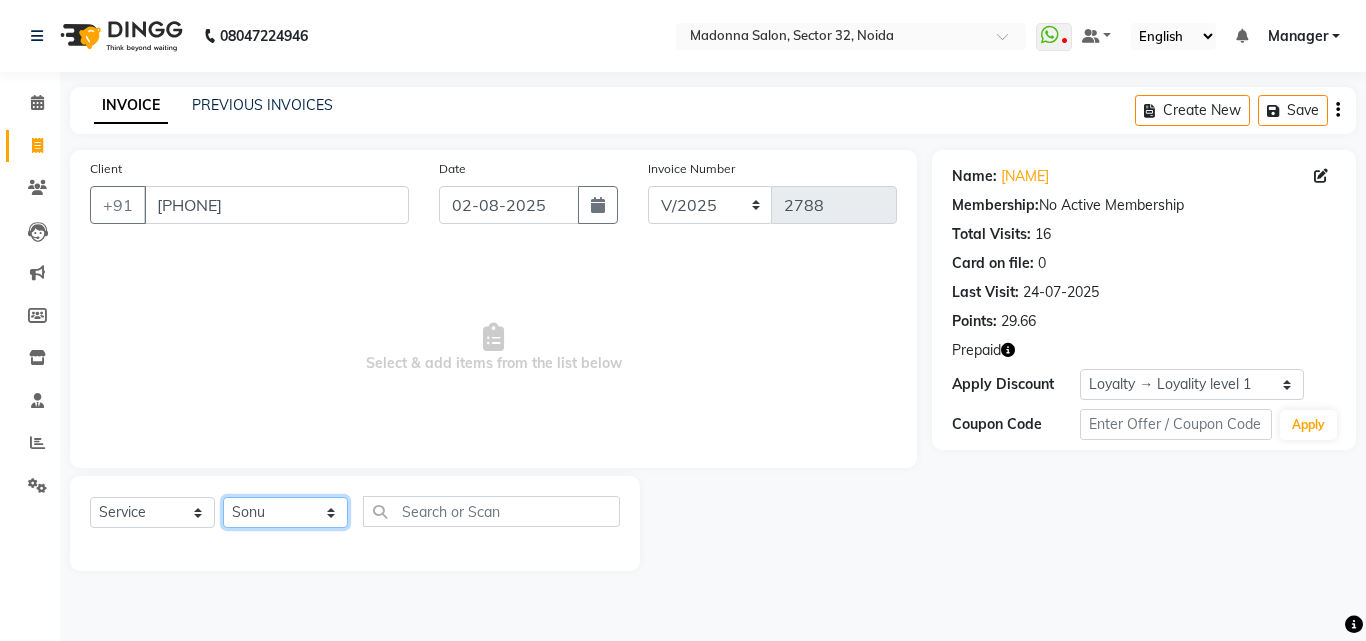 click on "Select Stylist Aayan Account  Ashu BHOLU Geeta Hanif JIYA SINGH Kiran LAXMAN PEDI Manager Mohit Naddy NAIL SWASTIKA Sajal Sameer Shahnawaj Sharukh Sonu VISHAL STYLIST" 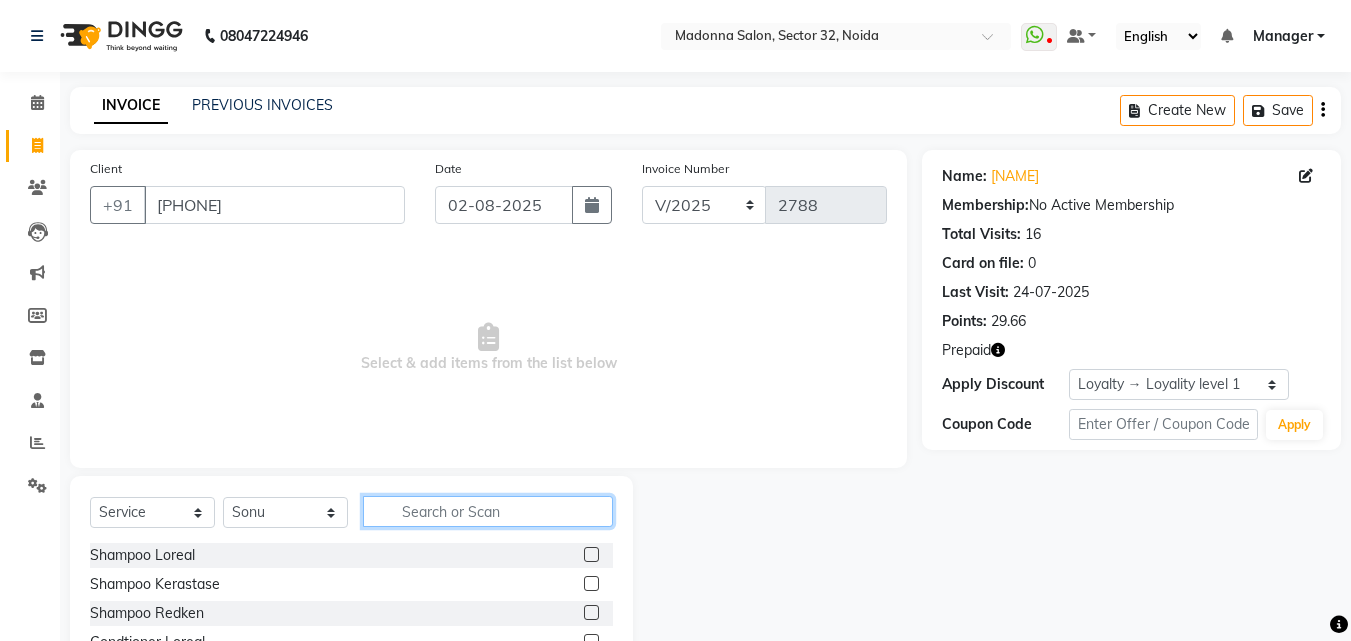 click 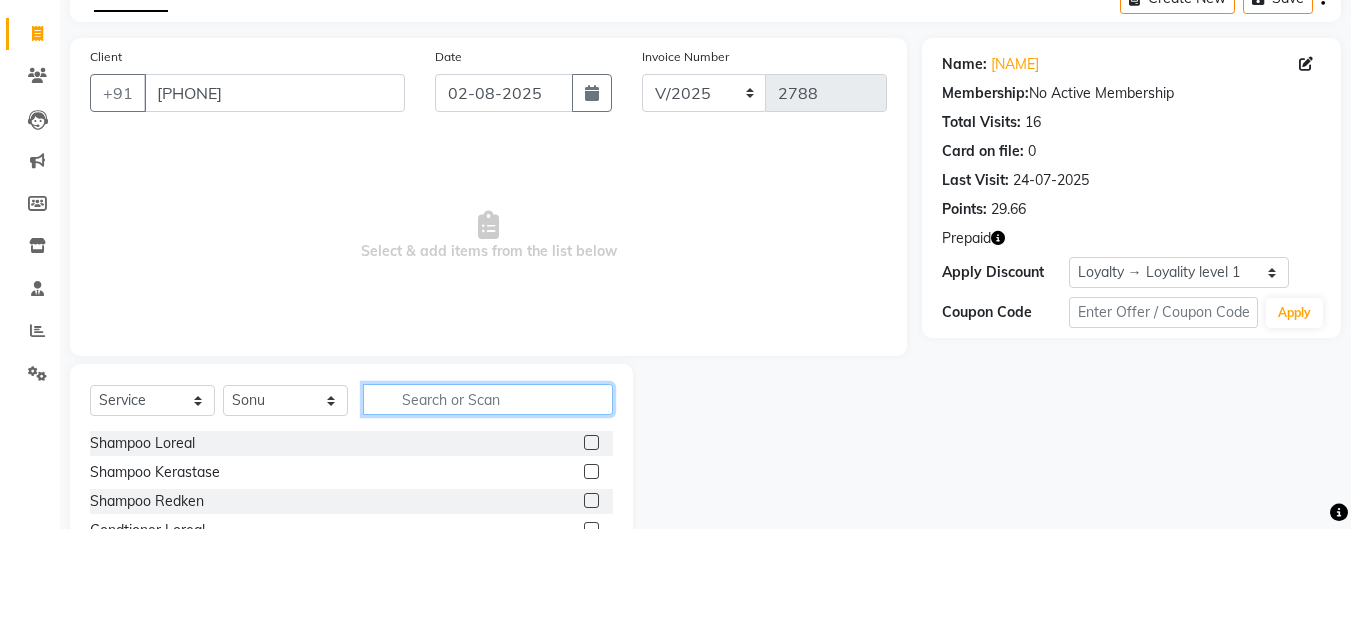 scroll, scrollTop: 48, scrollLeft: 0, axis: vertical 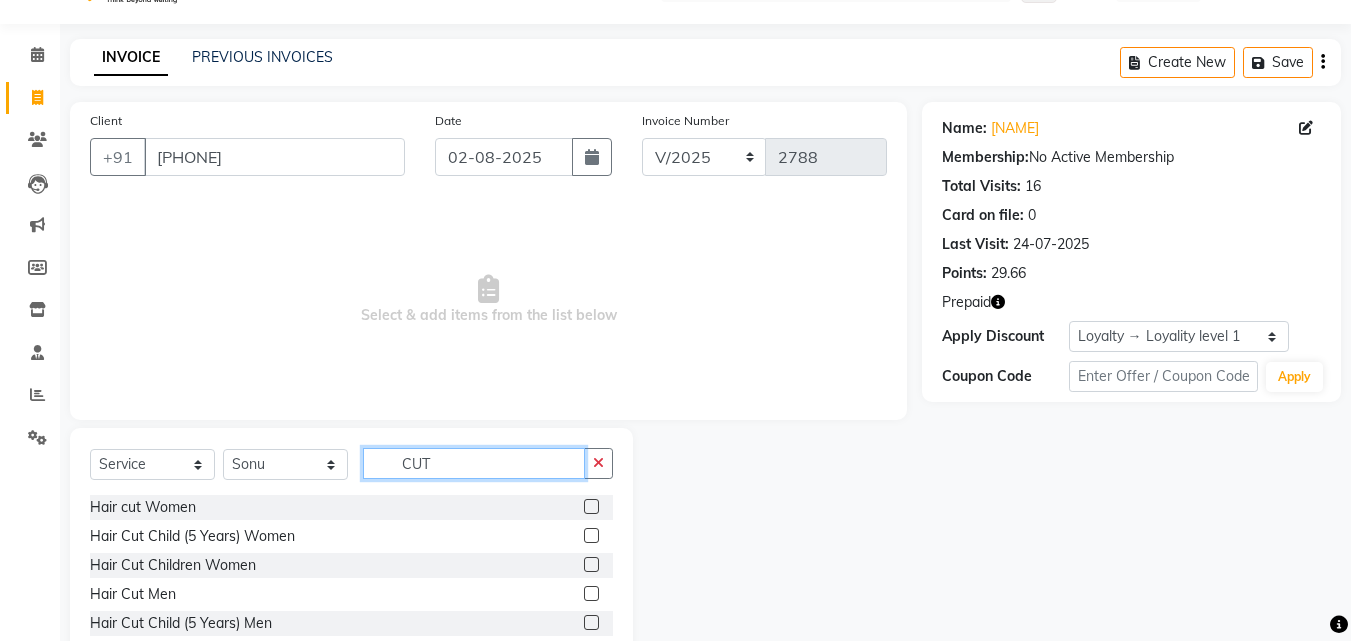 type on "CUT" 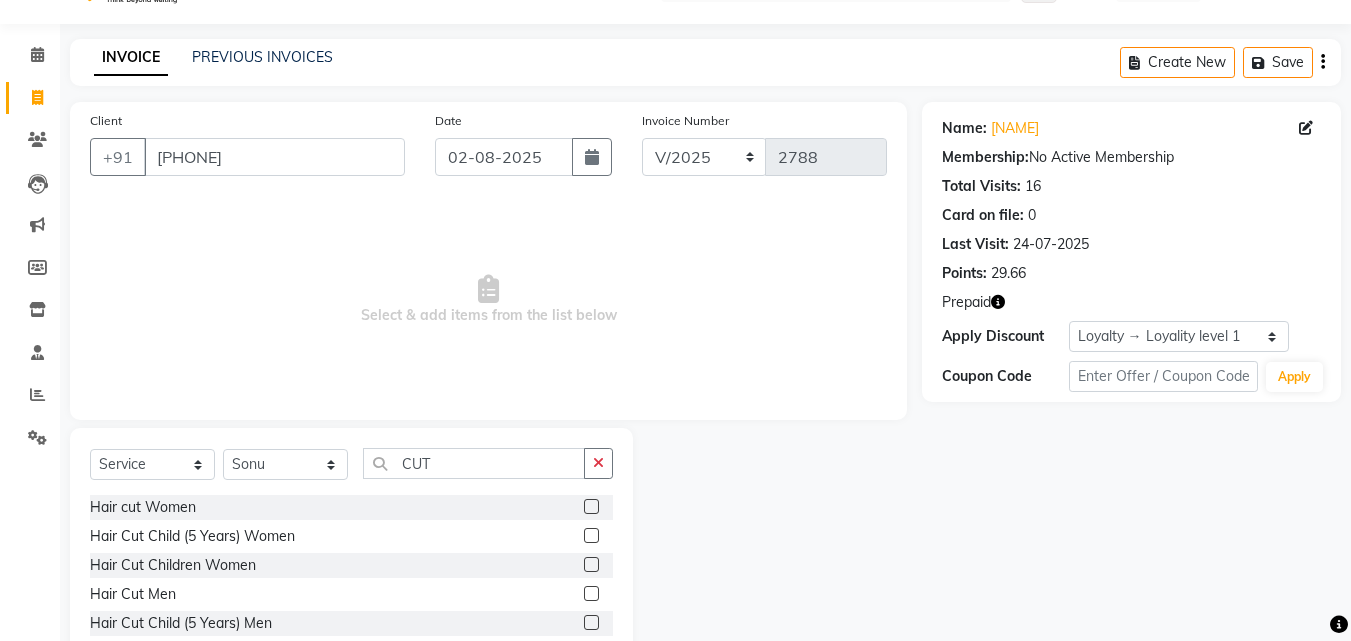 click 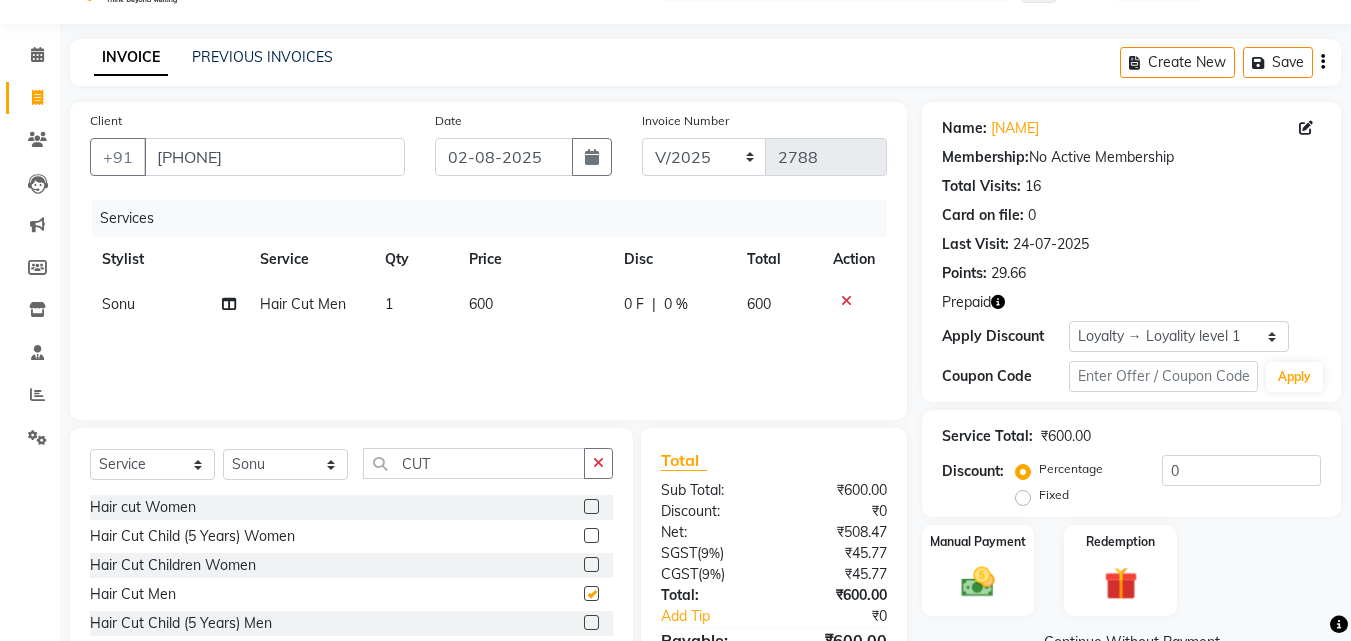 checkbox on "false" 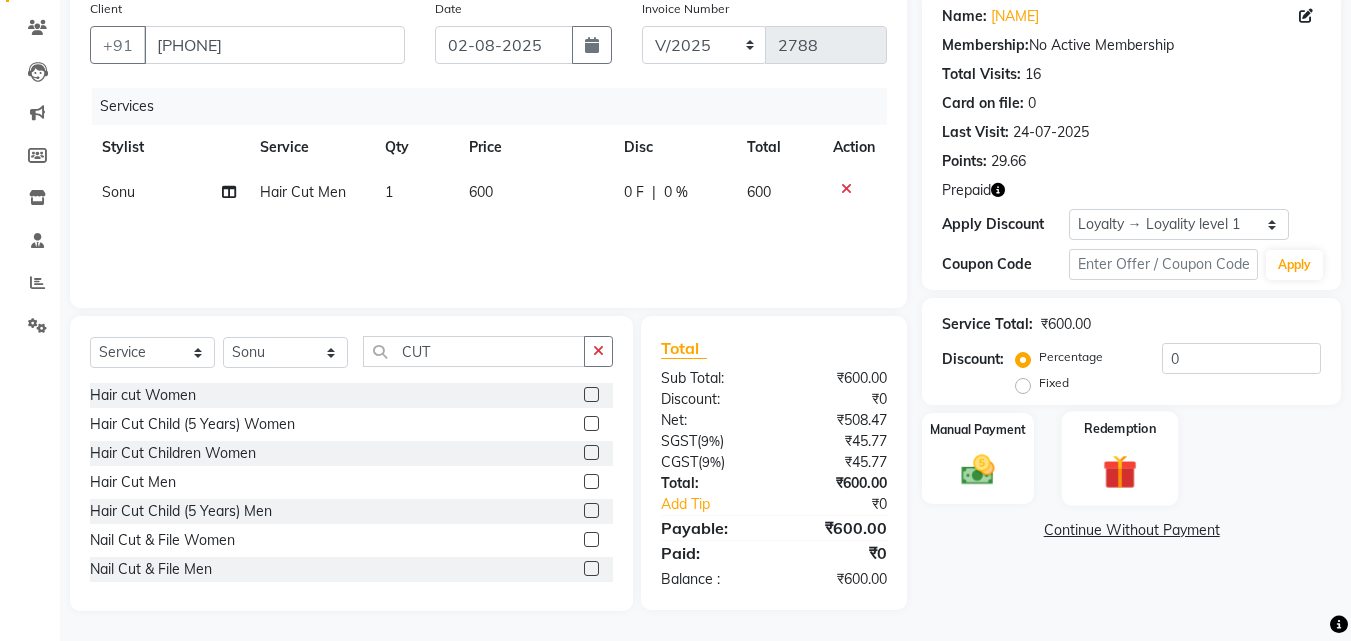click 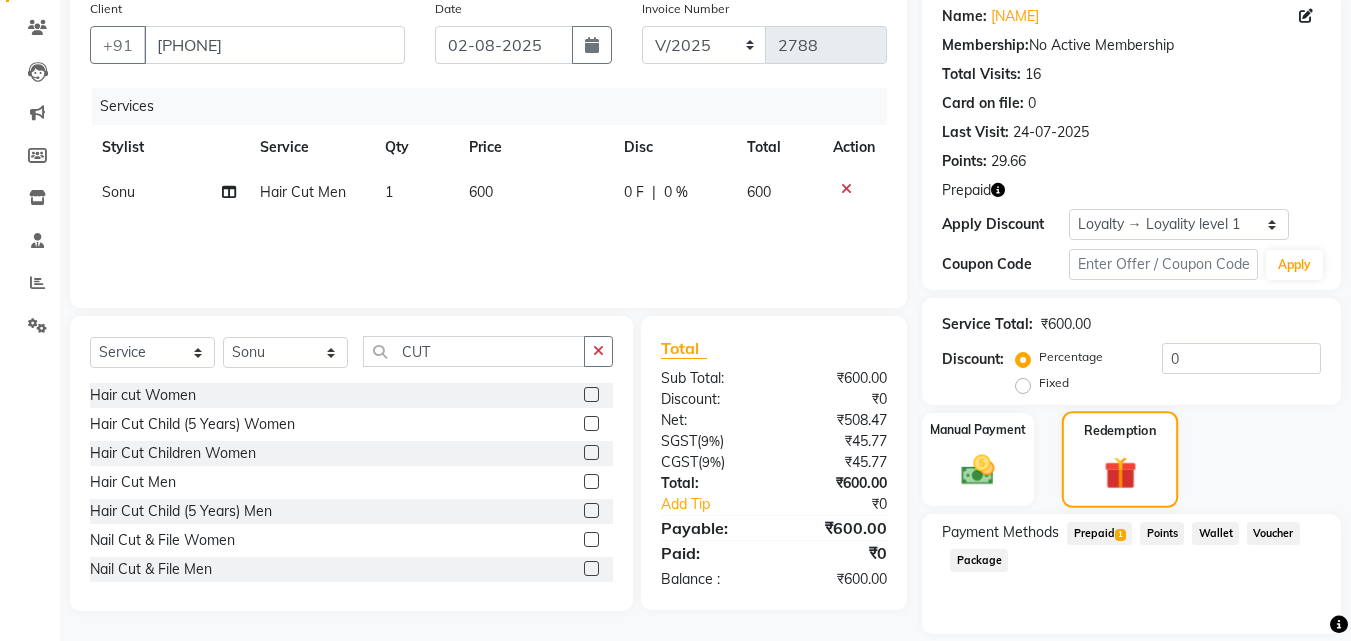 scroll, scrollTop: 224, scrollLeft: 0, axis: vertical 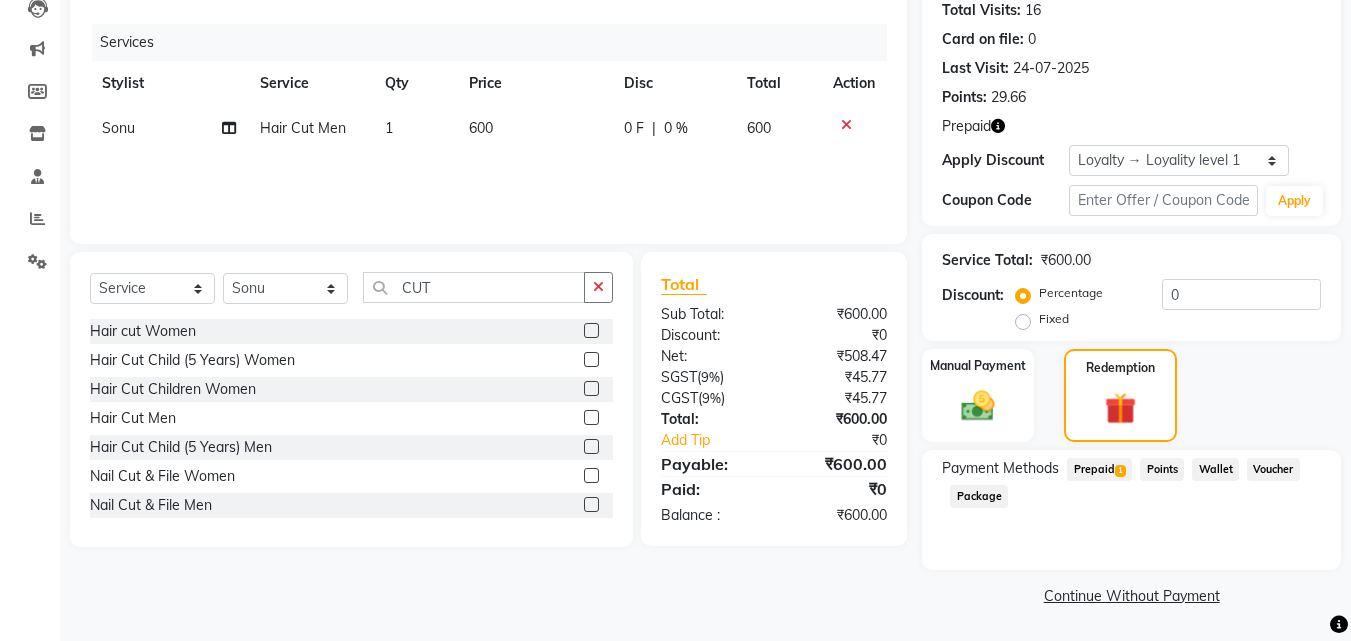 click on "Prepaid  1" 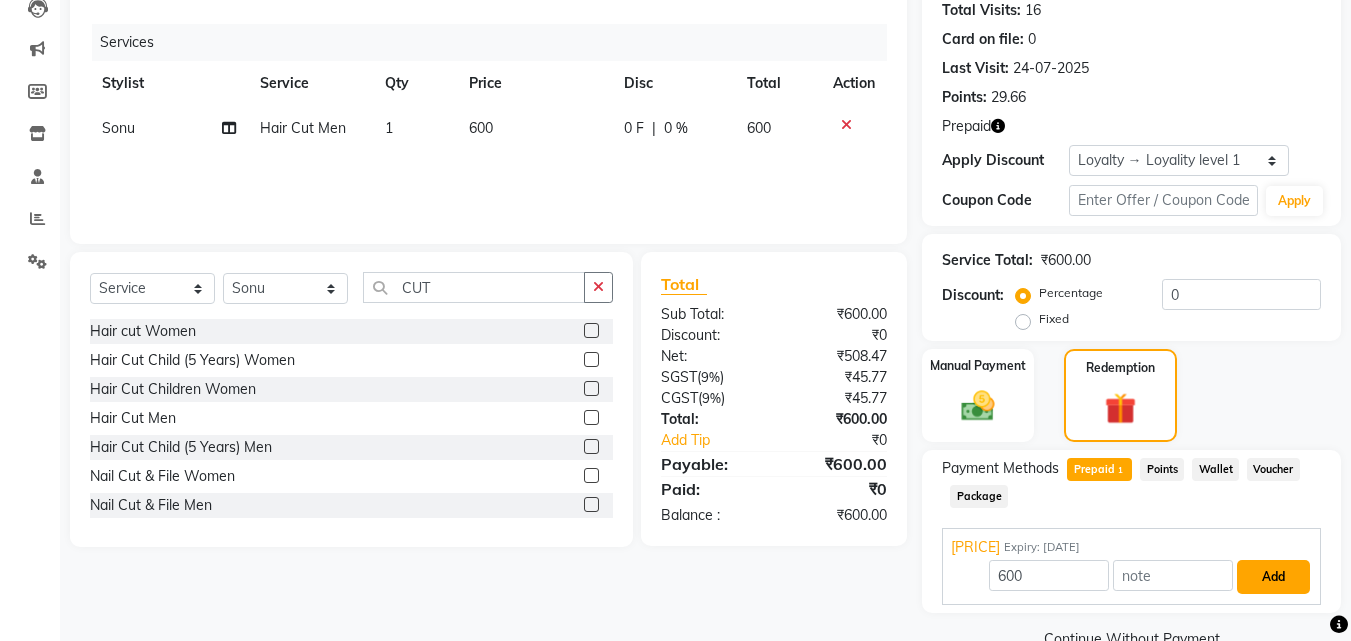click on "Add" at bounding box center [1273, 577] 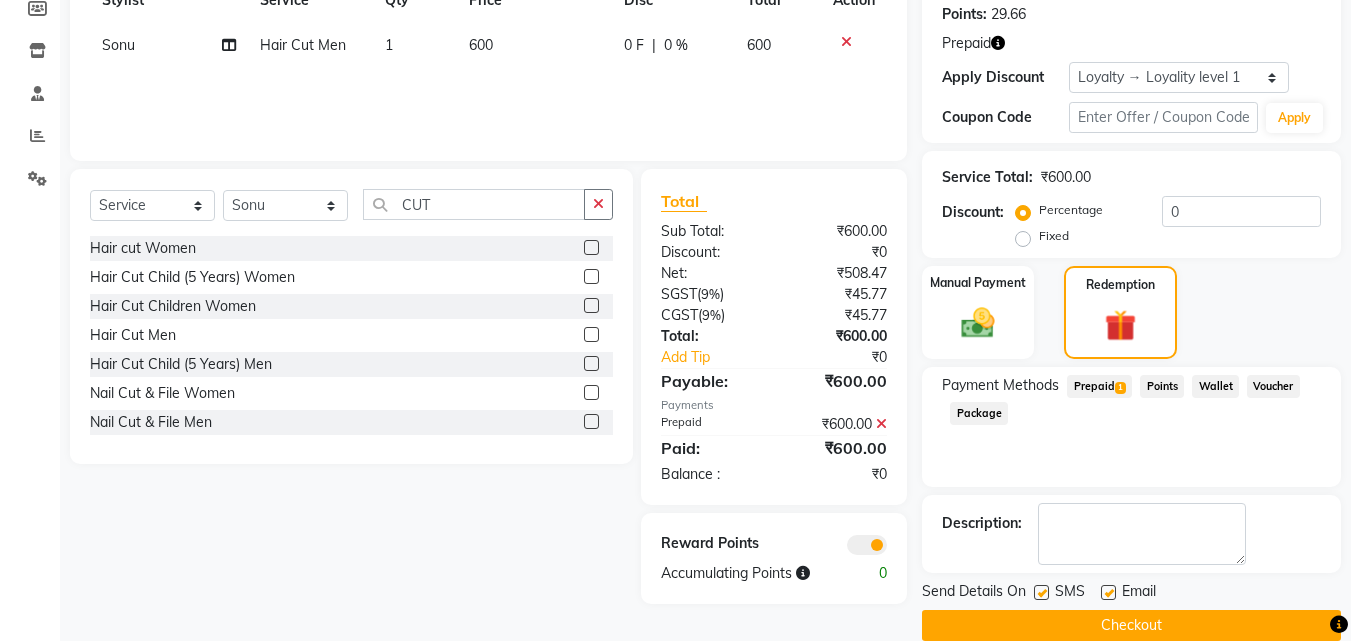scroll, scrollTop: 337, scrollLeft: 0, axis: vertical 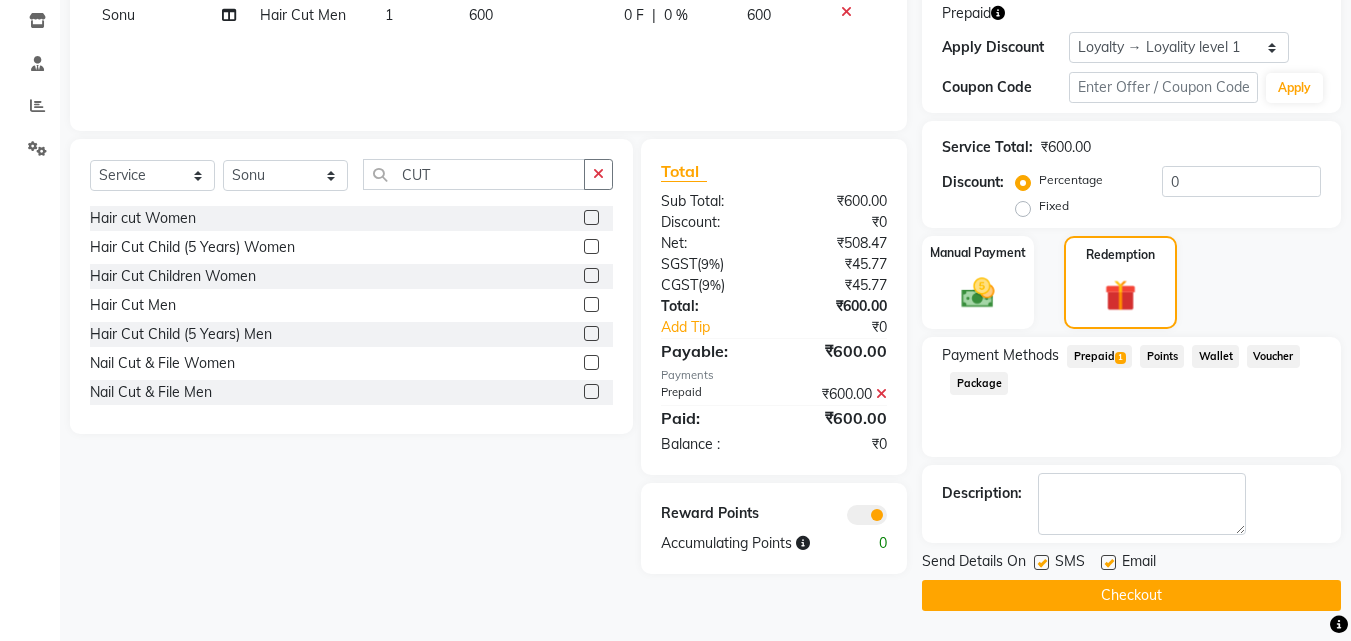 click on "Checkout" 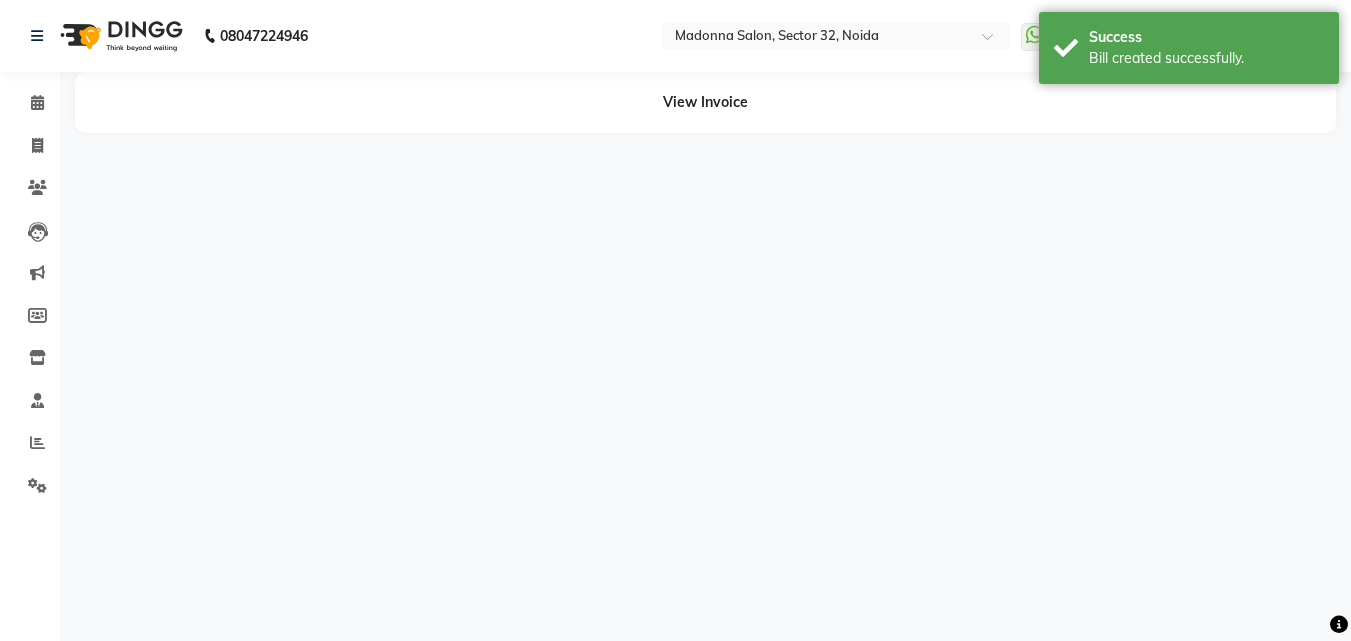 scroll, scrollTop: 0, scrollLeft: 0, axis: both 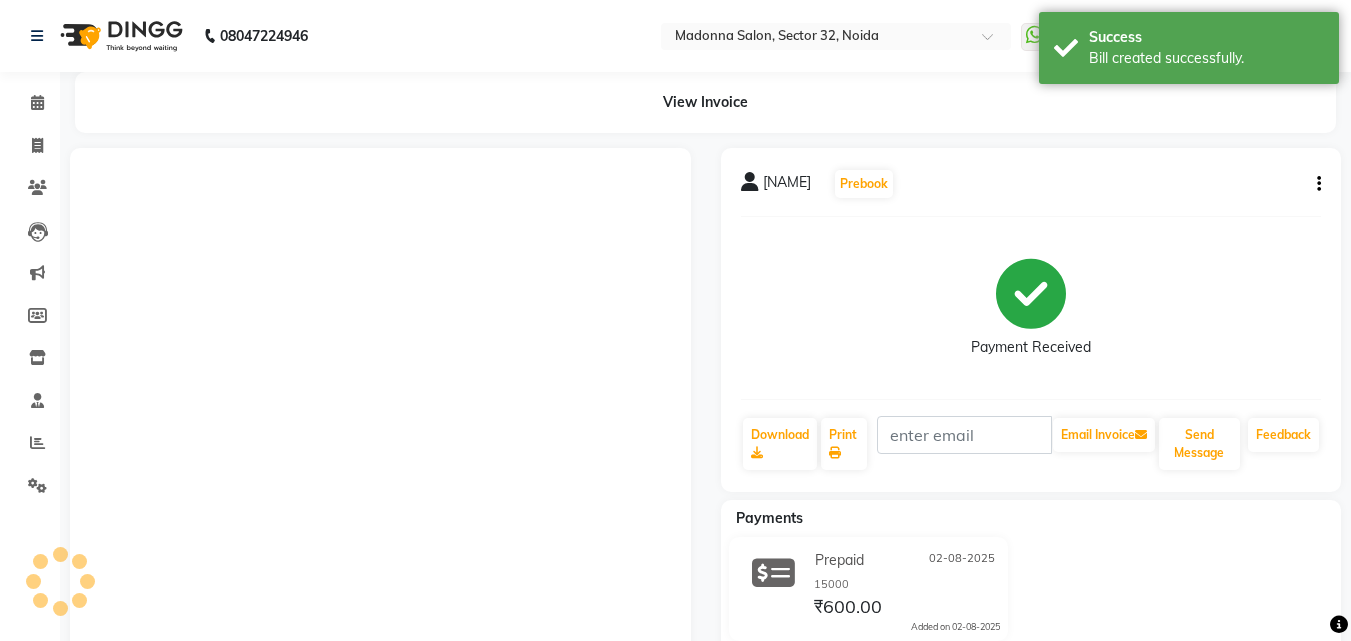 click on "Send Message" 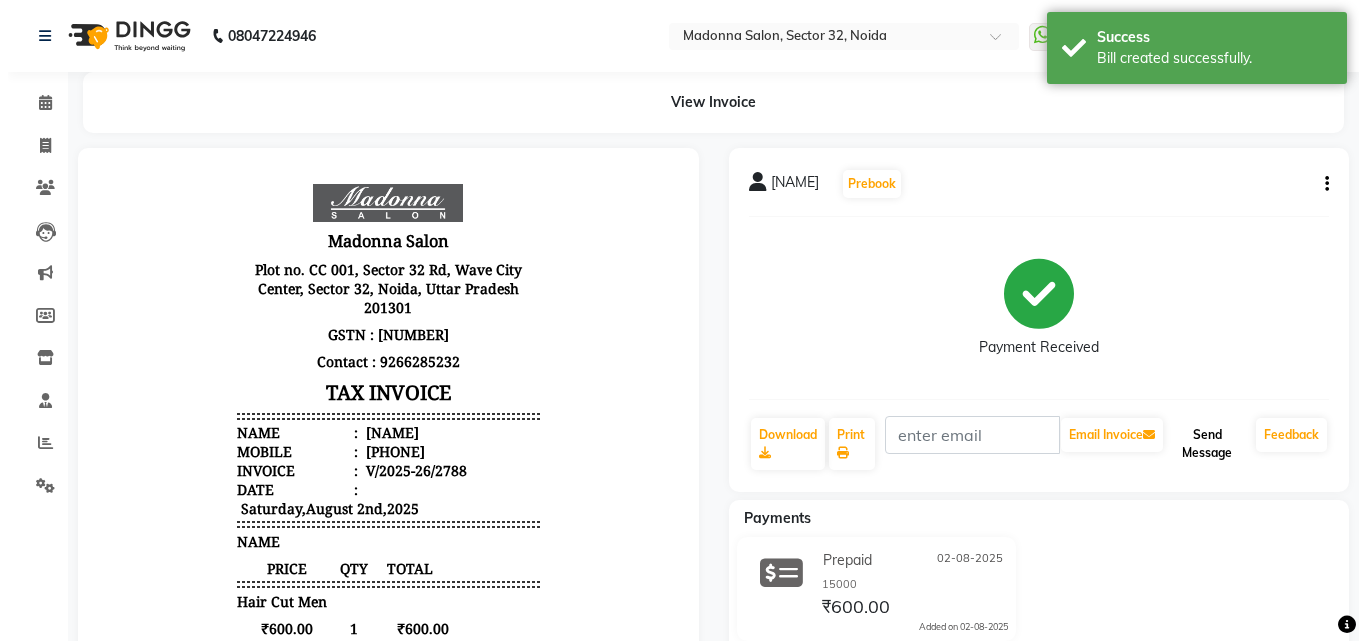 scroll, scrollTop: 0, scrollLeft: 0, axis: both 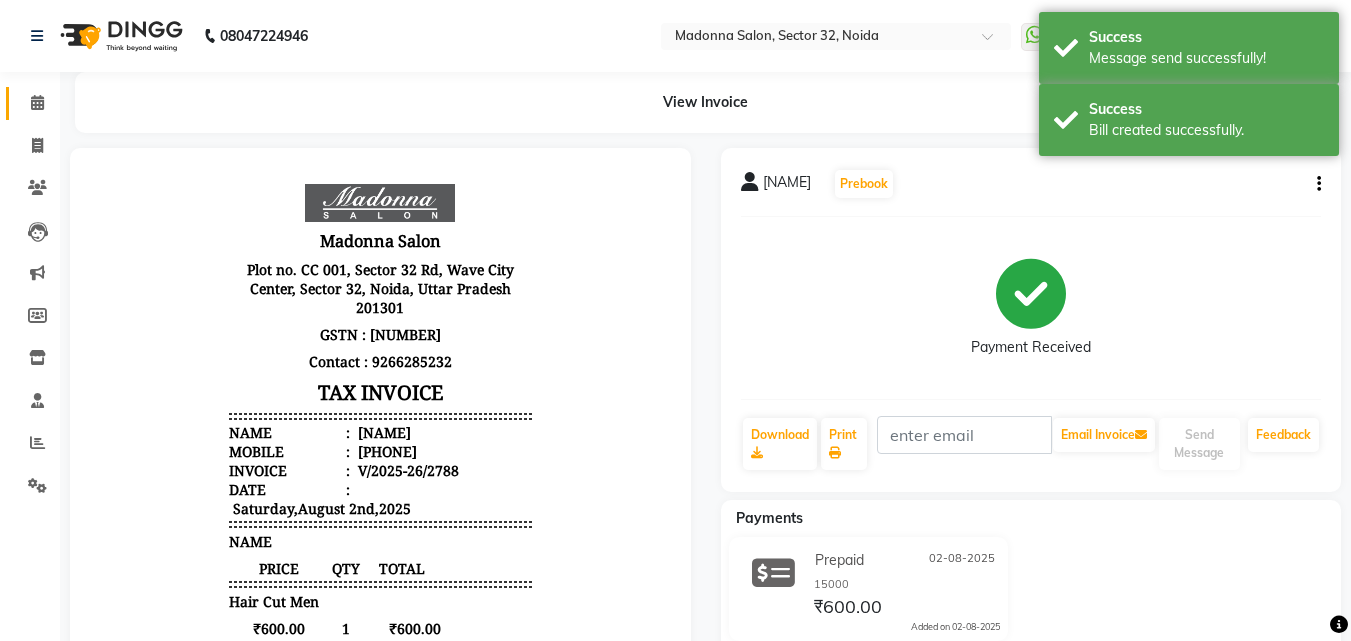 click 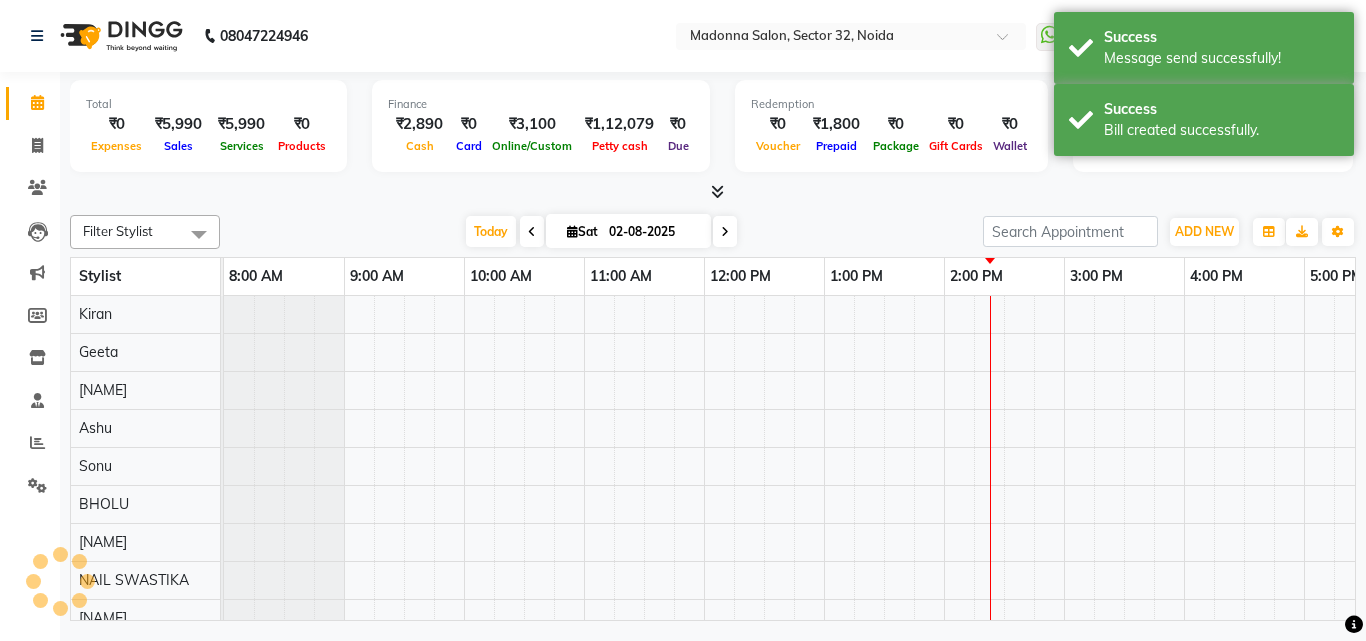 scroll, scrollTop: 0, scrollLeft: 0, axis: both 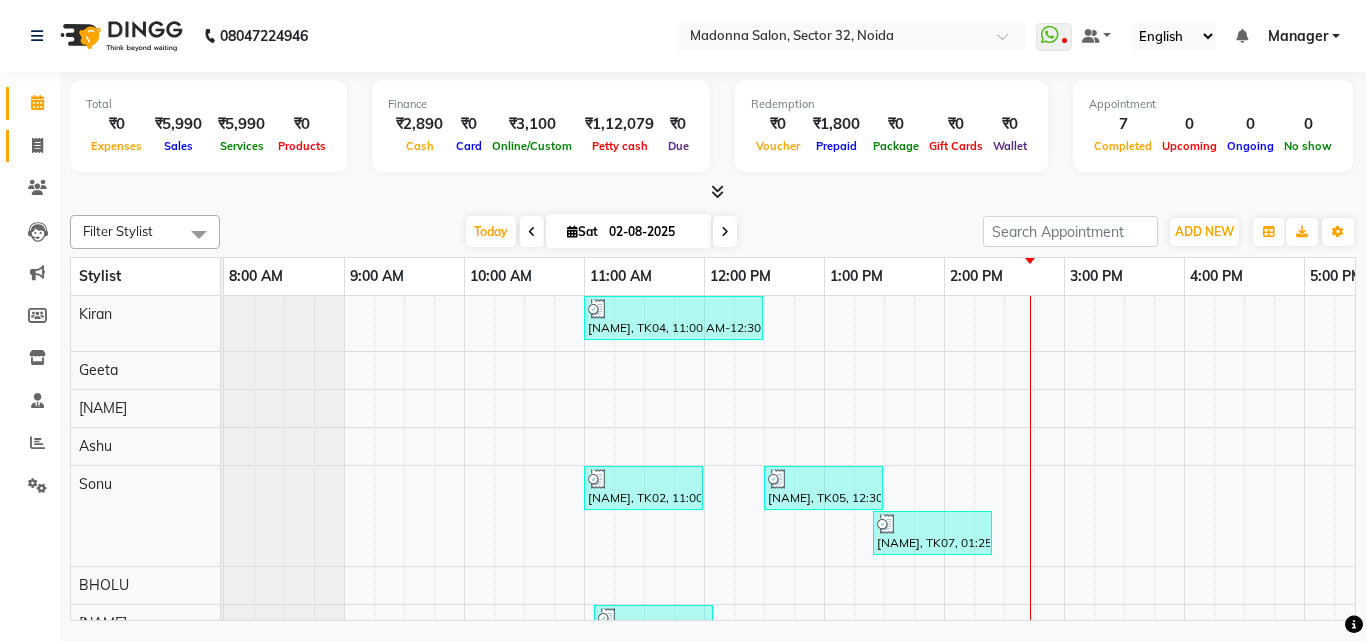click 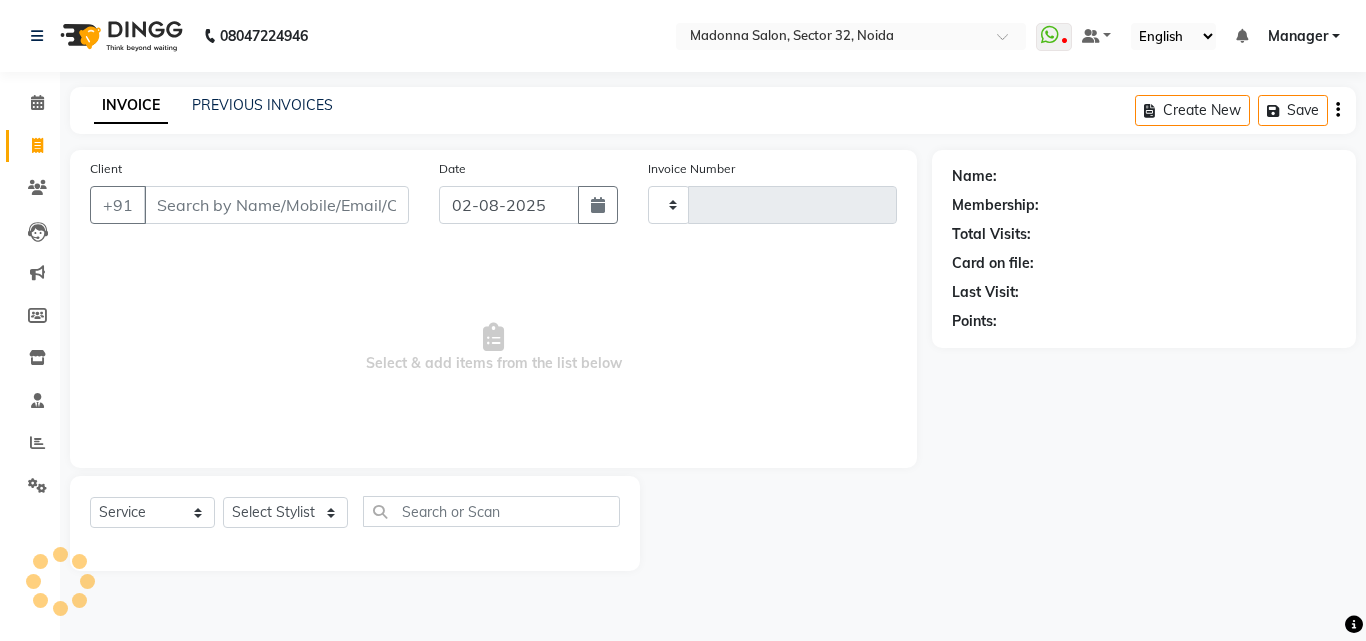 type on "2789" 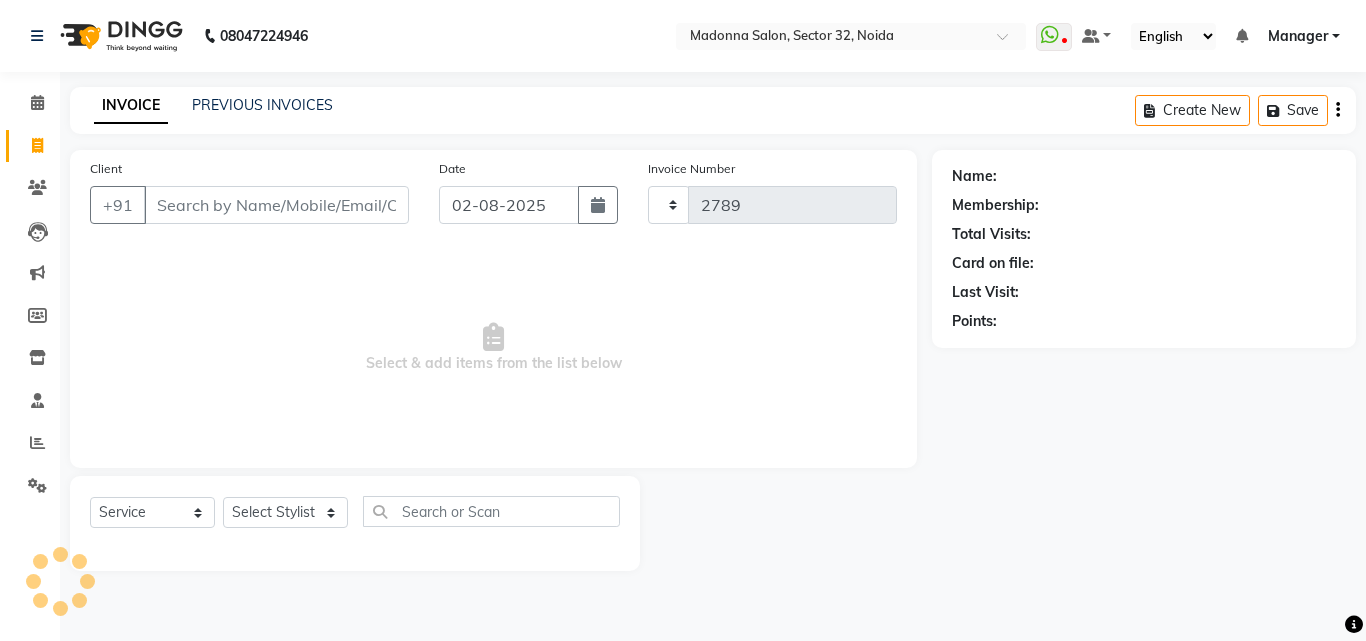 select on "7229" 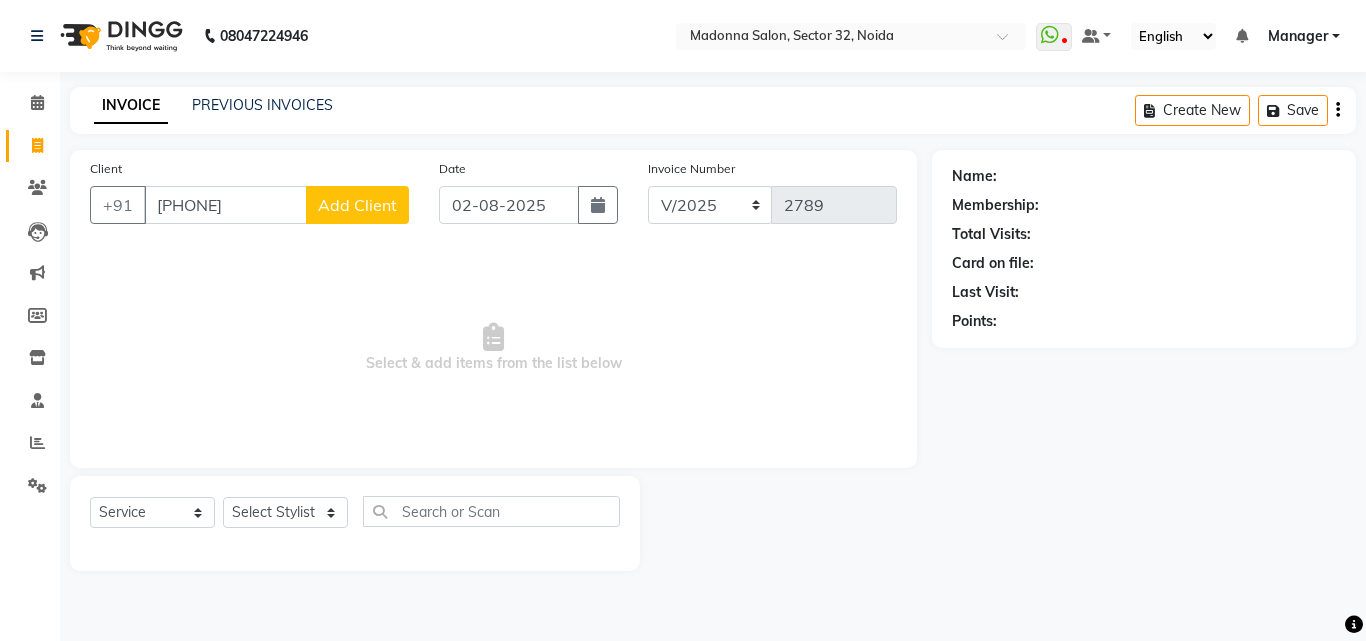 type on "9560839671" 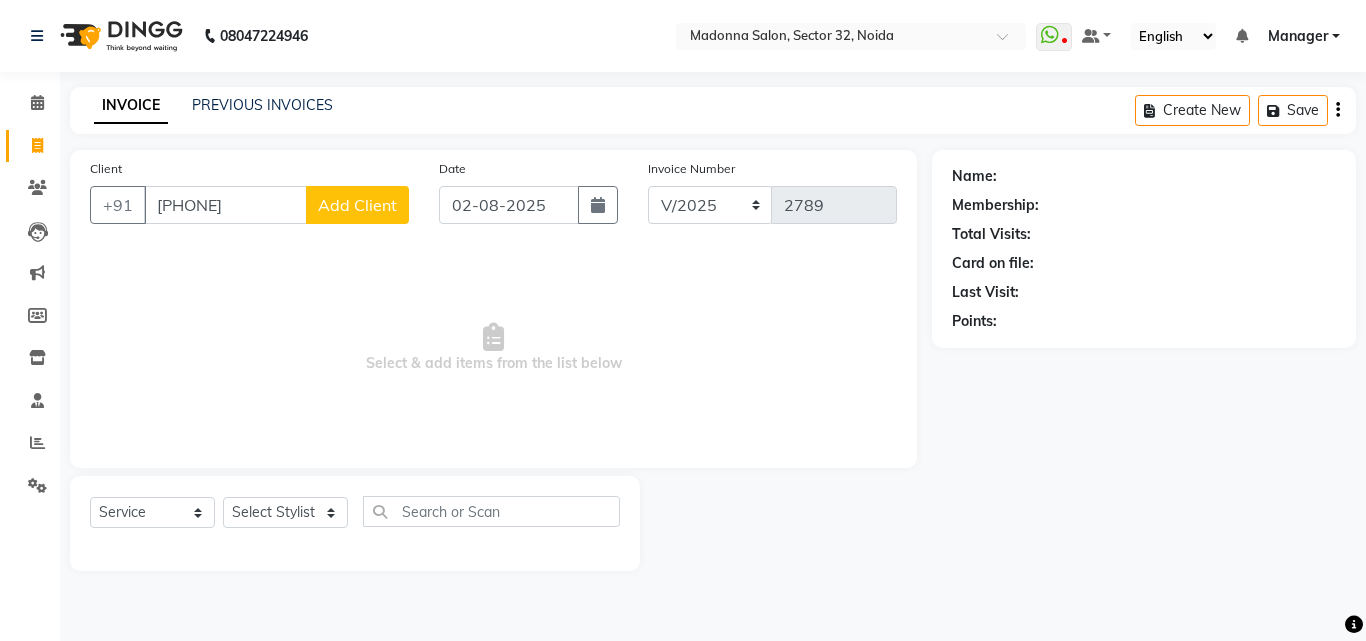 click on "Add Client" 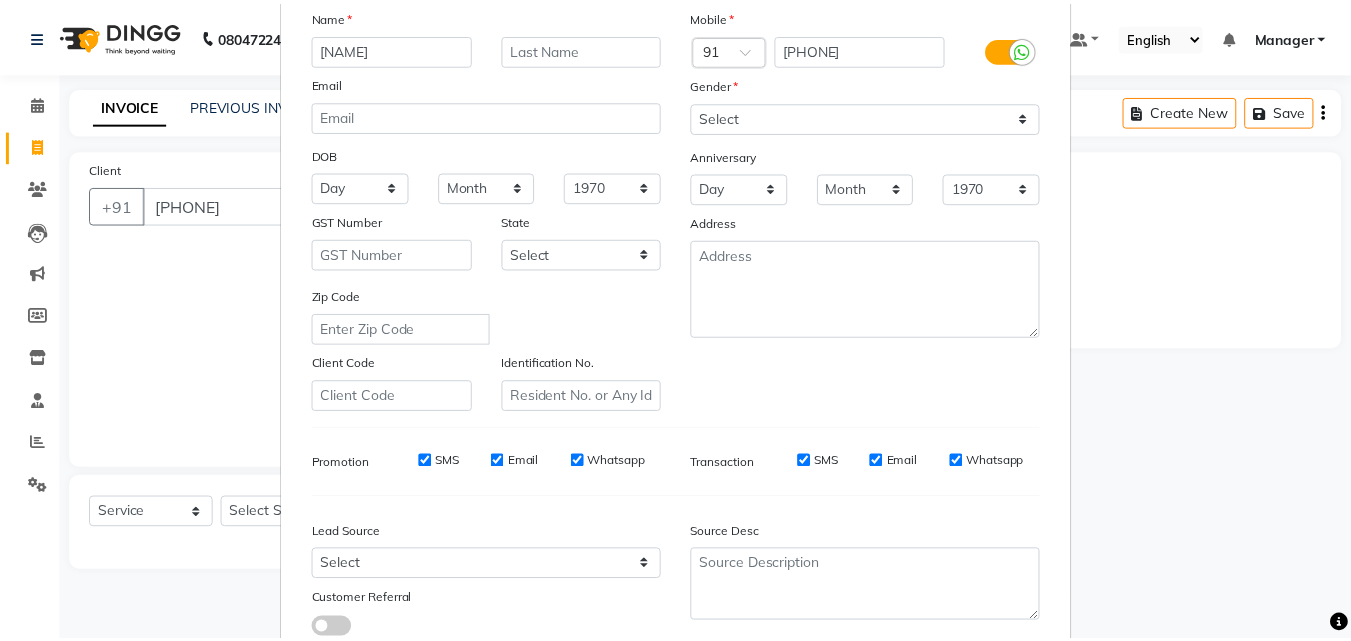 scroll, scrollTop: 282, scrollLeft: 0, axis: vertical 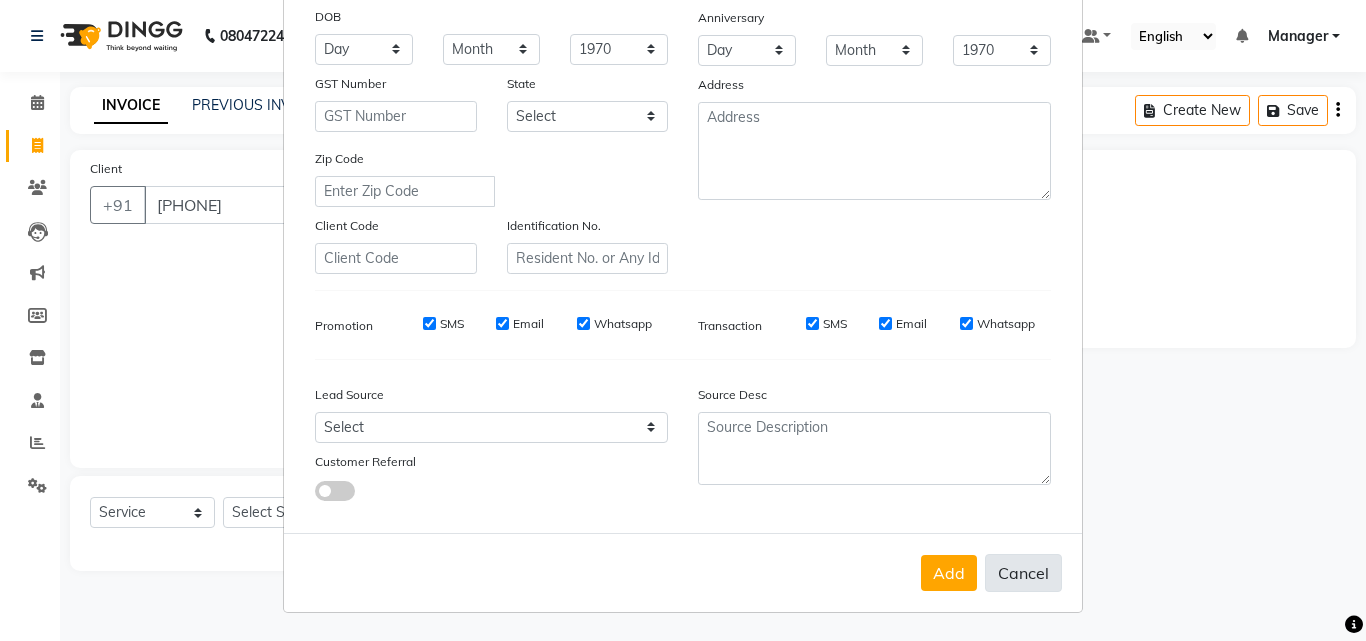 type on "ABHI" 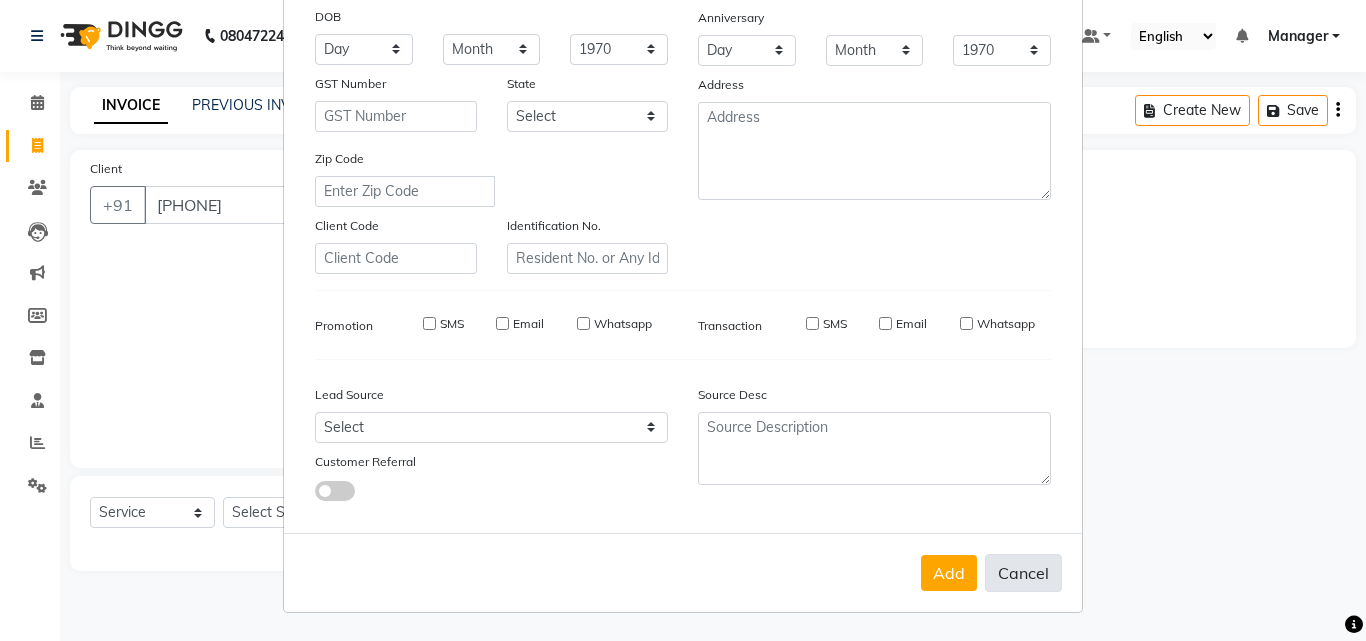 type 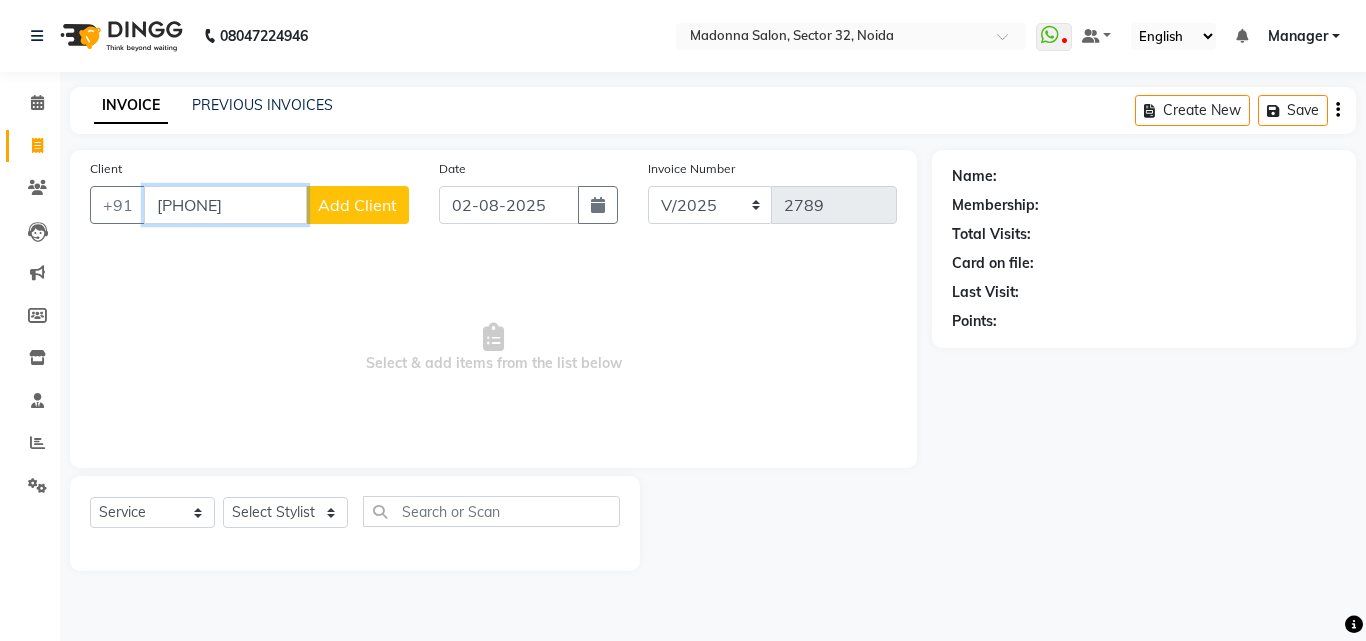 click on "9560839671" at bounding box center [225, 205] 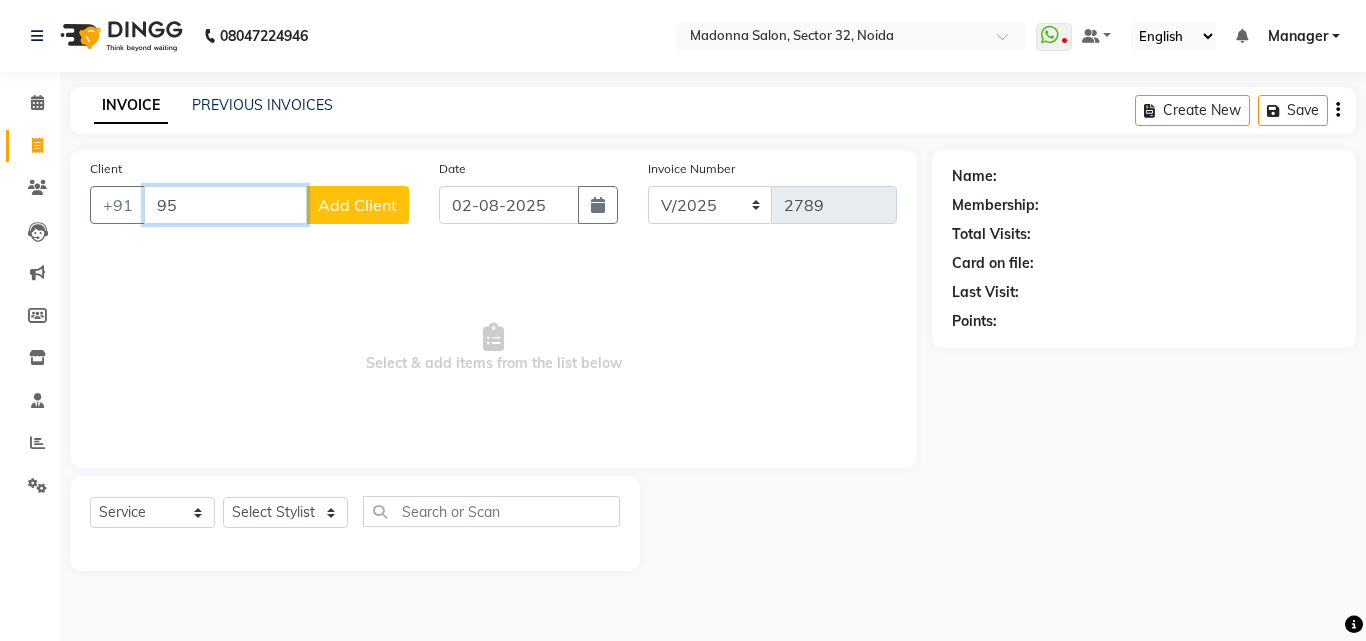 type on "9" 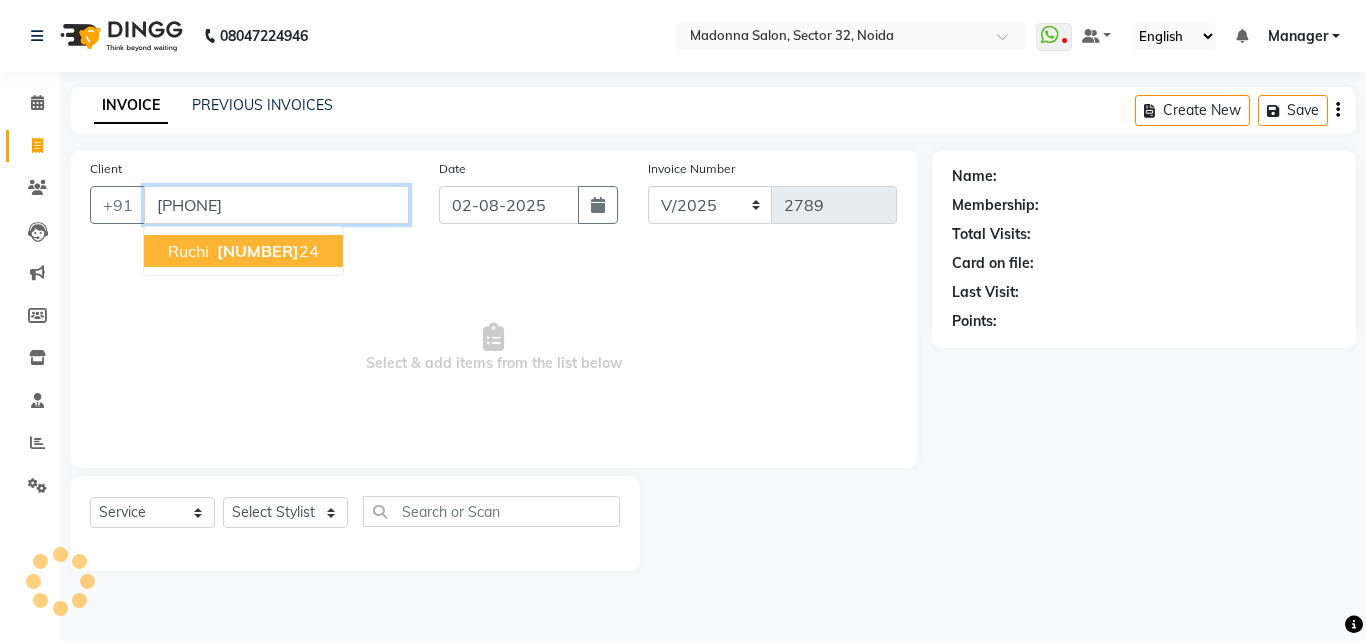 type on "[PHONE]" 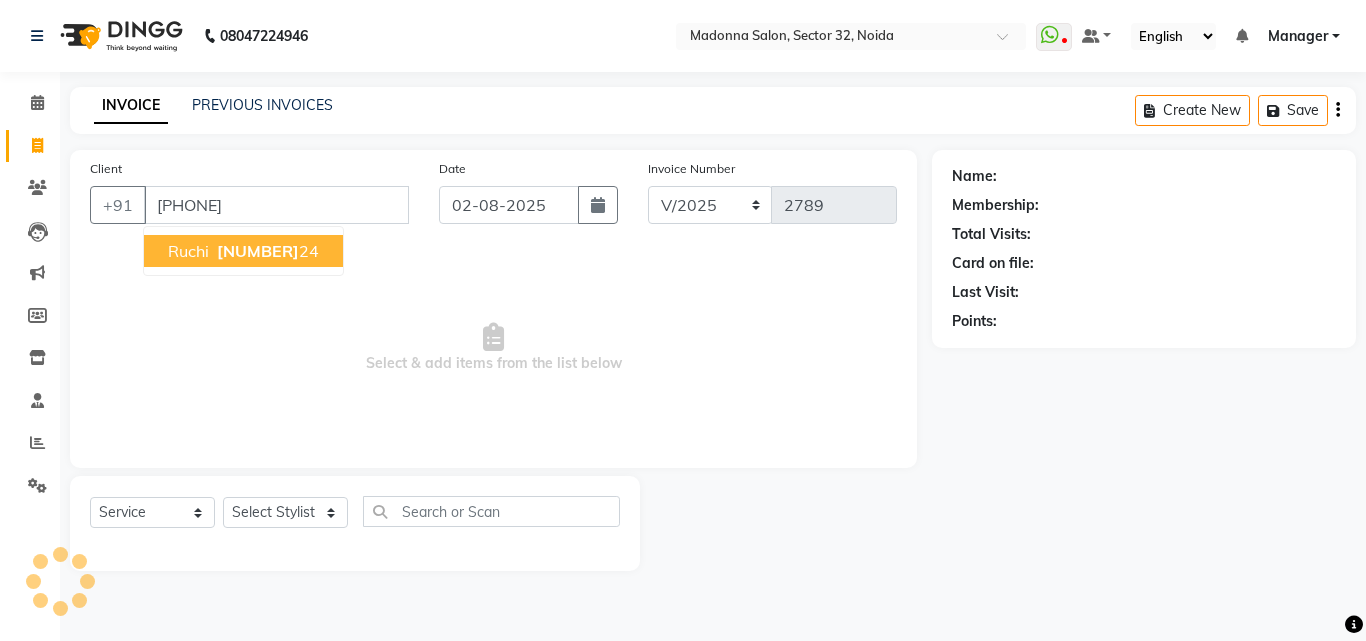 select on "1: Object" 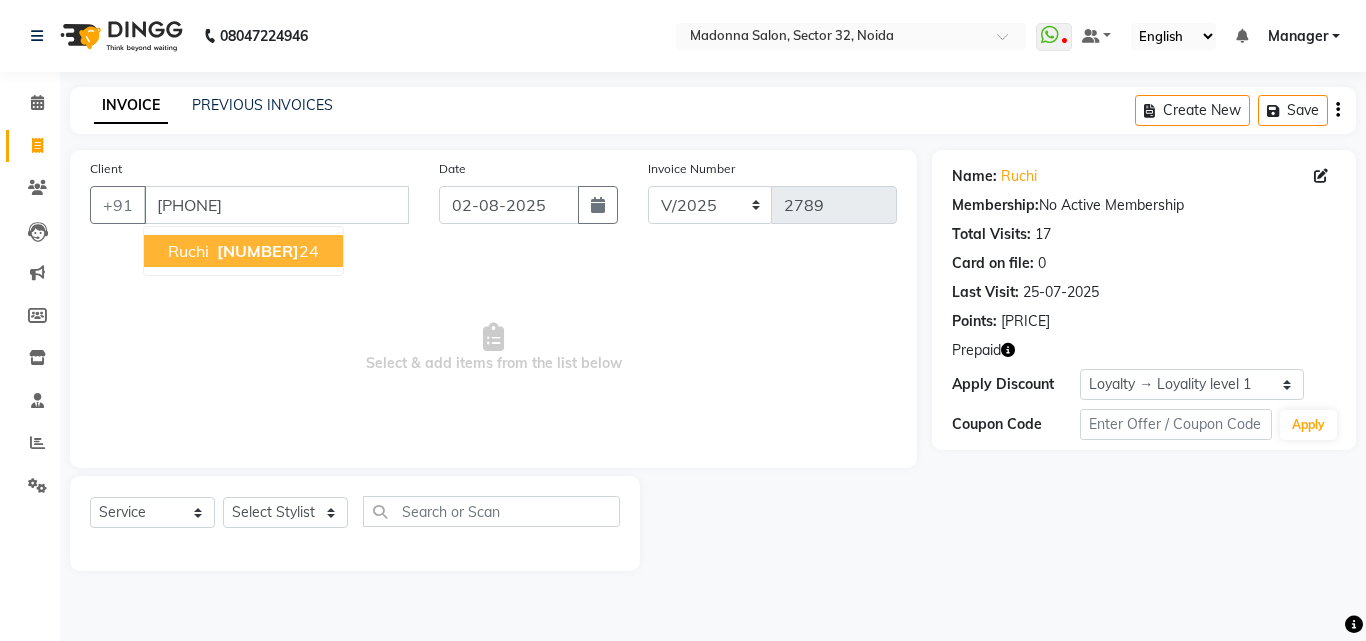 click on "88262526" at bounding box center [258, 251] 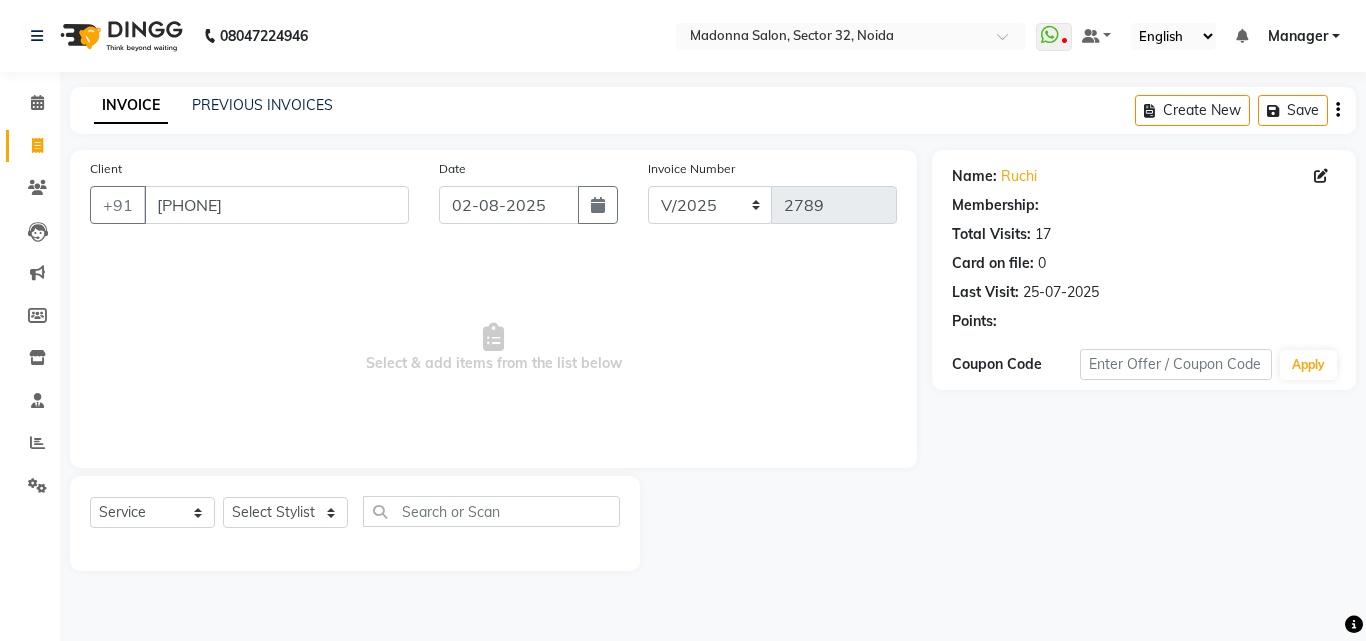 select on "1: Object" 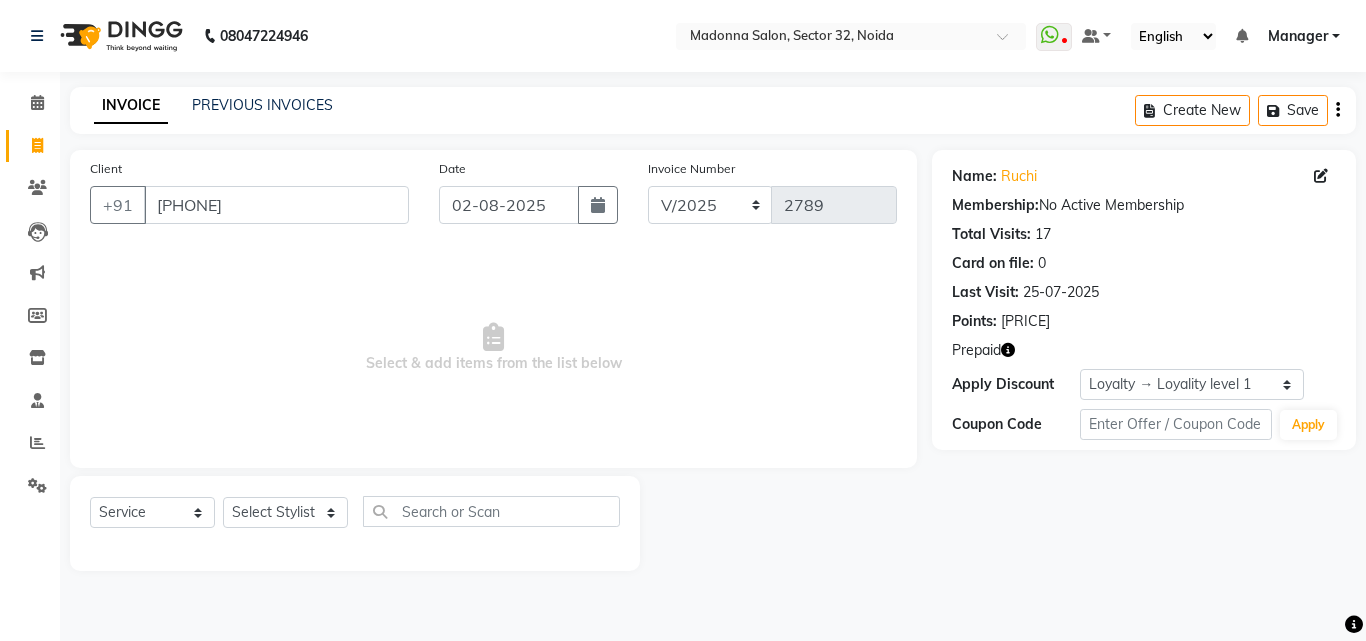 click 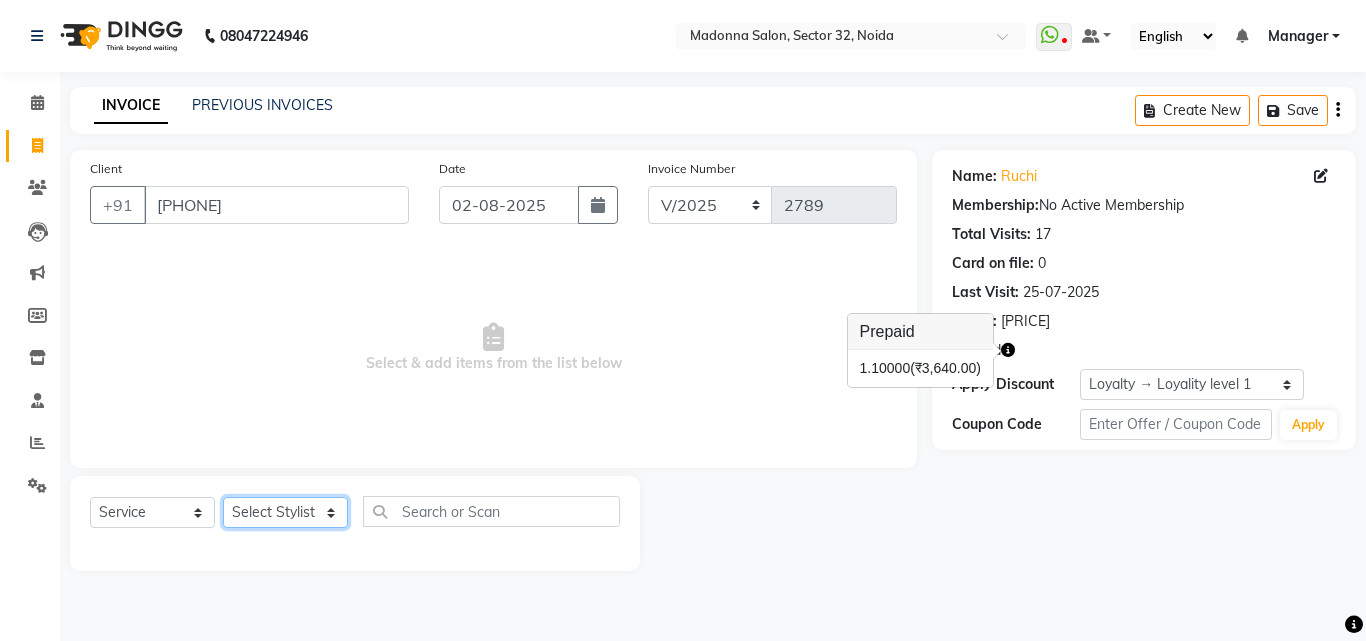 click on "Select Stylist Aayan Account  Ashu BHOLU Geeta Hanif JIYA SINGH Kiran LAXMAN PEDI Manager Mohit Naddy NAIL SWASTIKA Sajal Sameer Shahnawaj Sharukh Sonu VISHAL STYLIST" 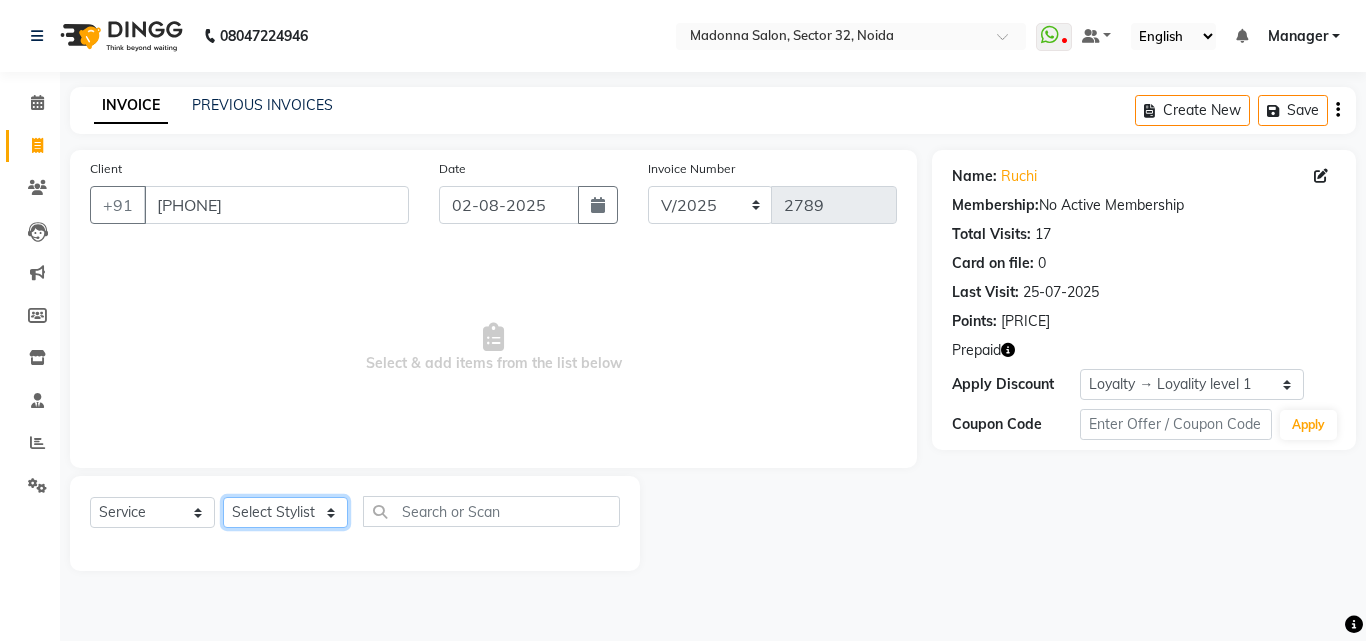 select on "65237" 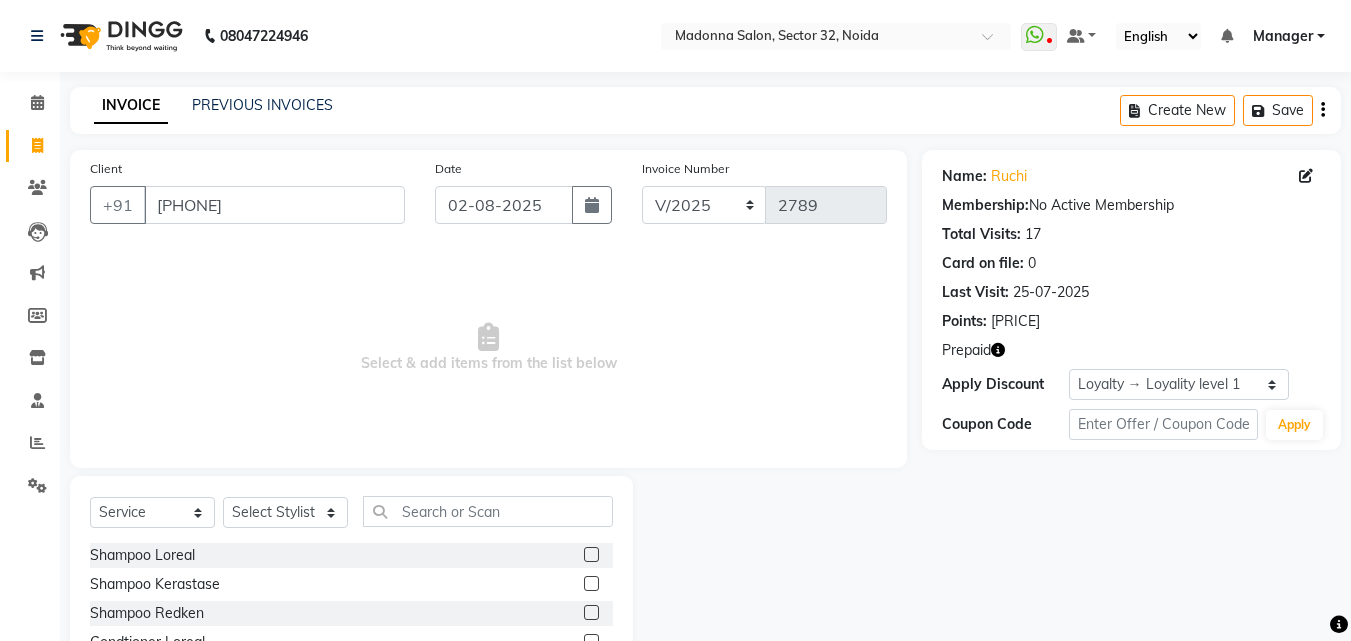 click on "Shampoo Loreal" 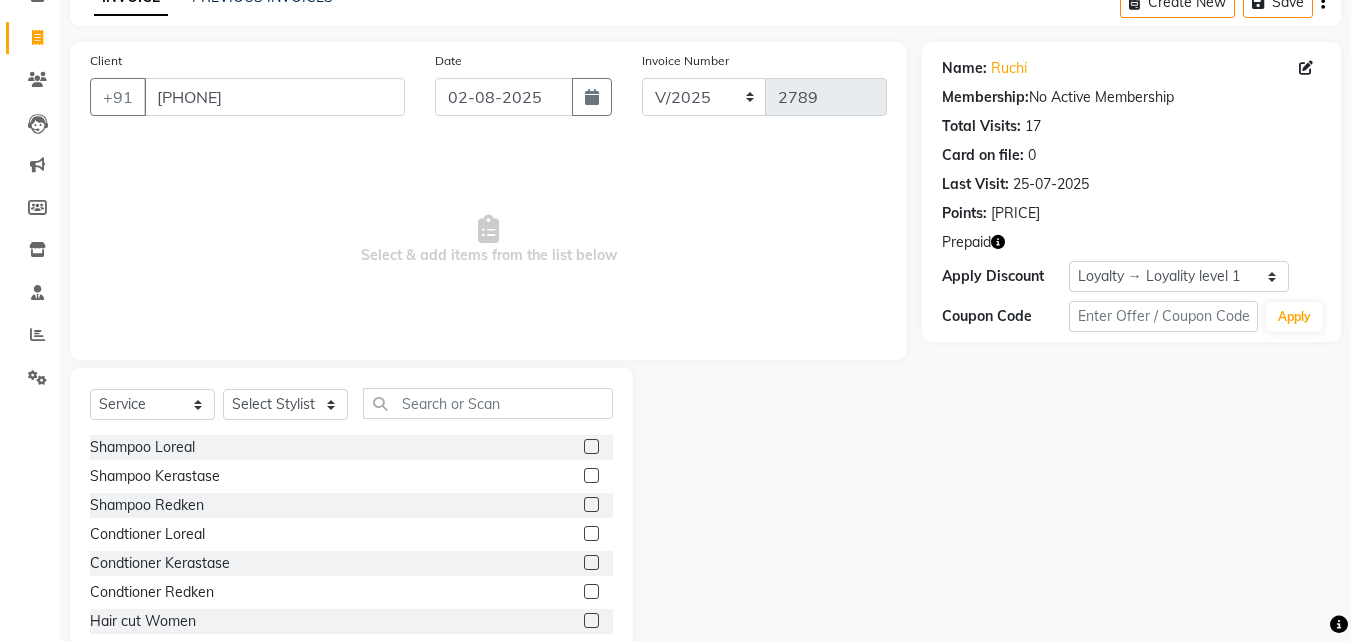 scroll, scrollTop: 109, scrollLeft: 0, axis: vertical 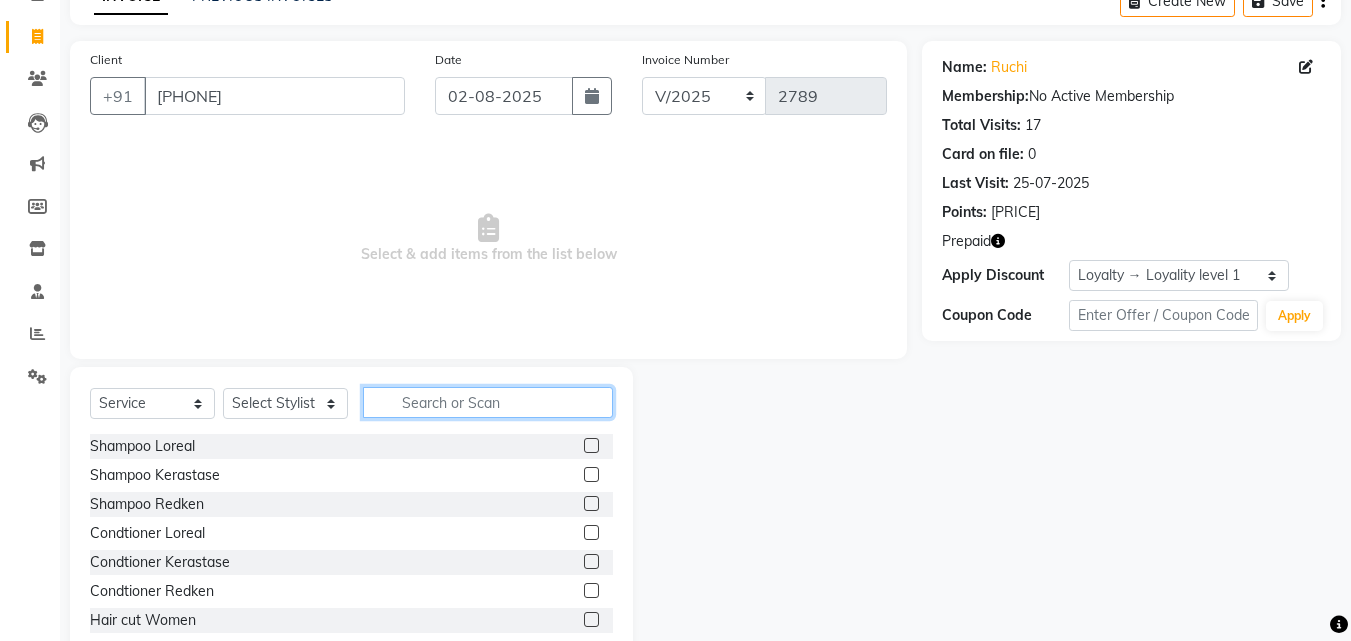 click 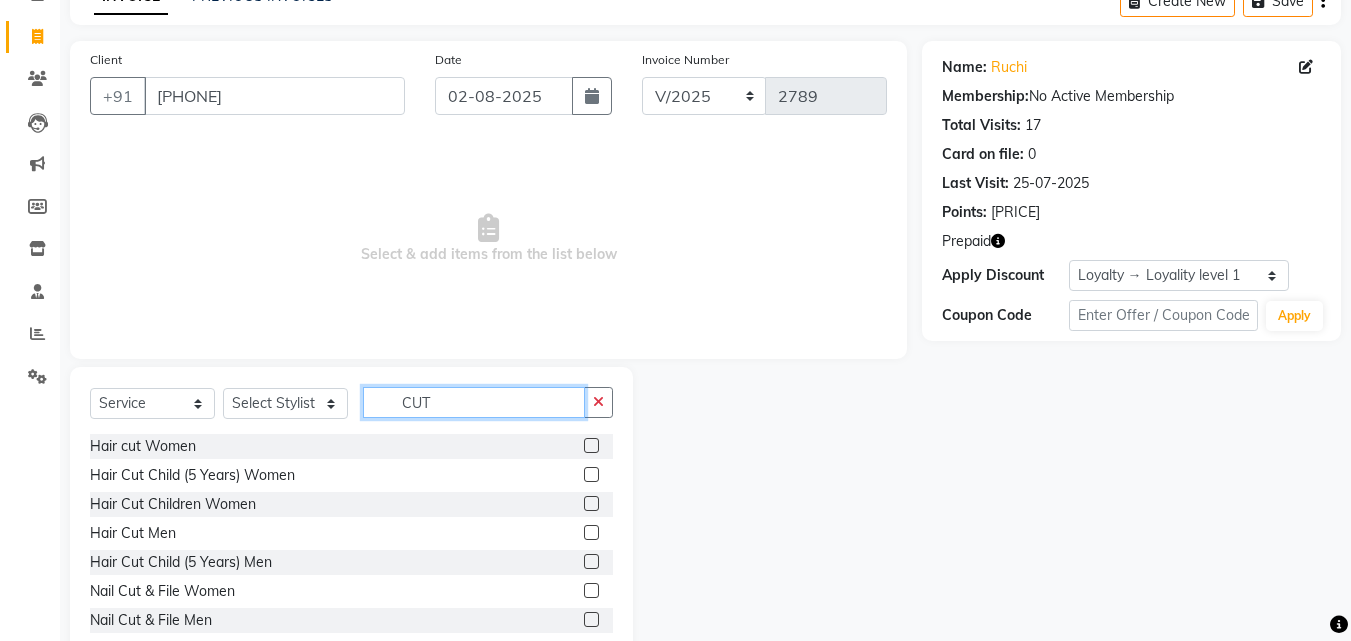 type on "CUT" 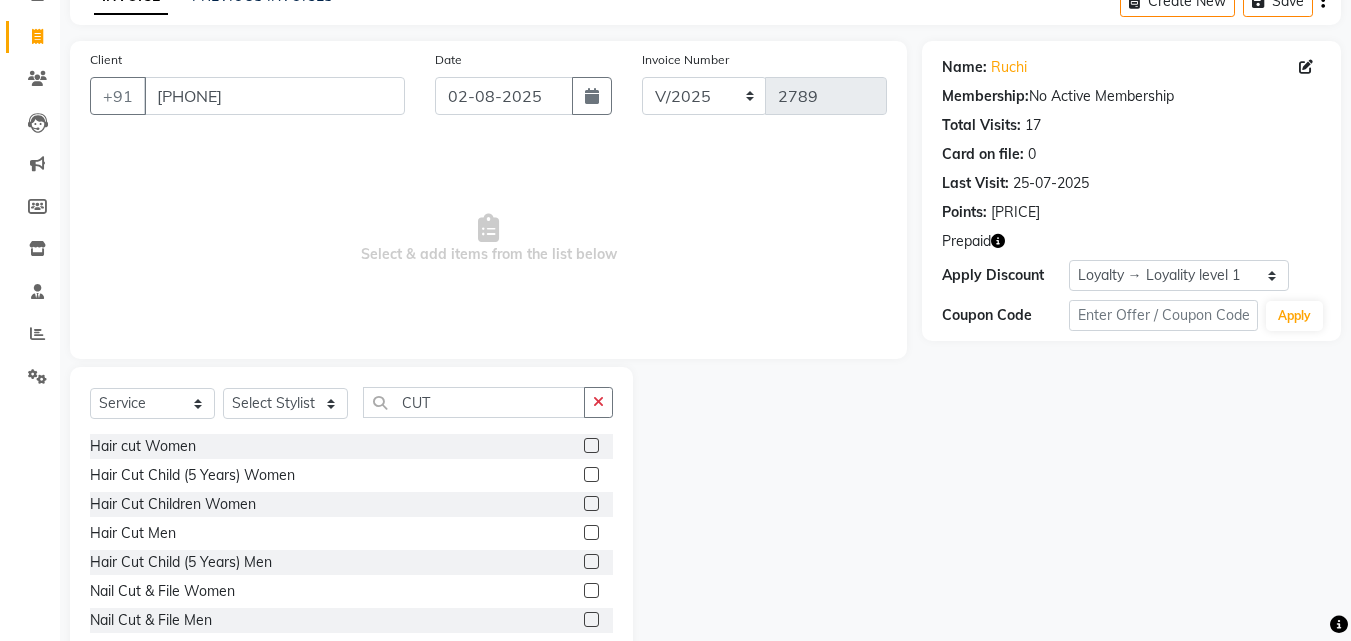 click 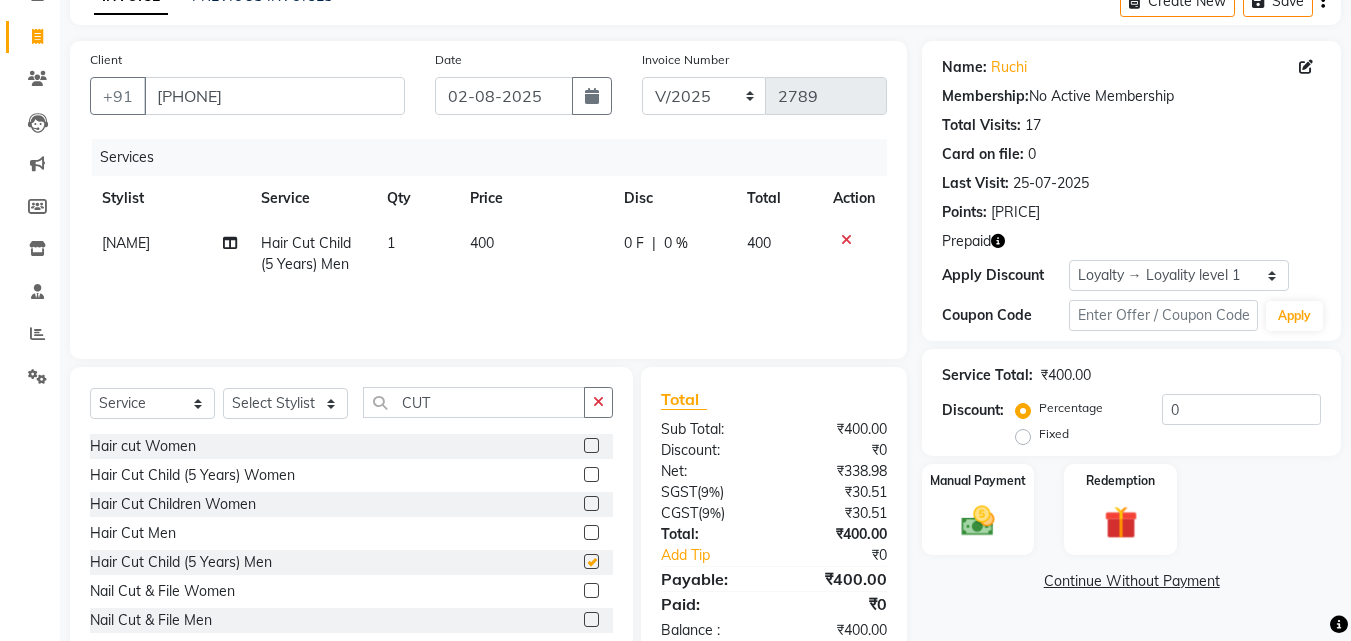checkbox on "false" 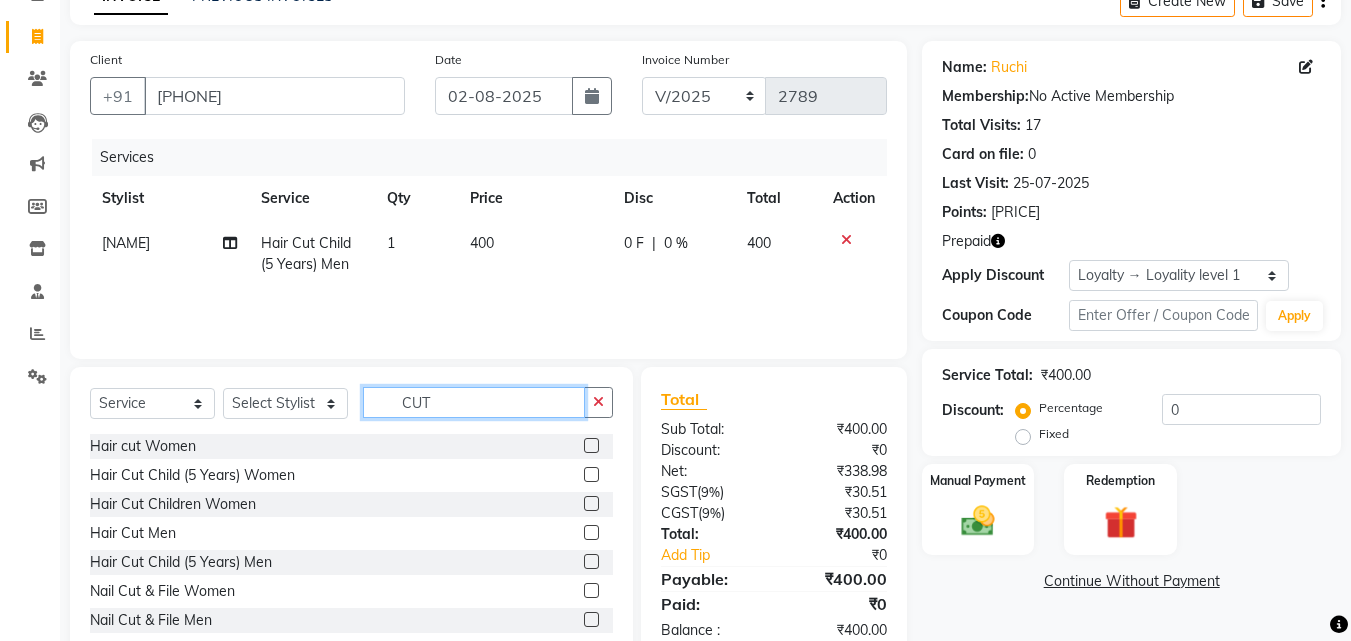 click on "CUT" 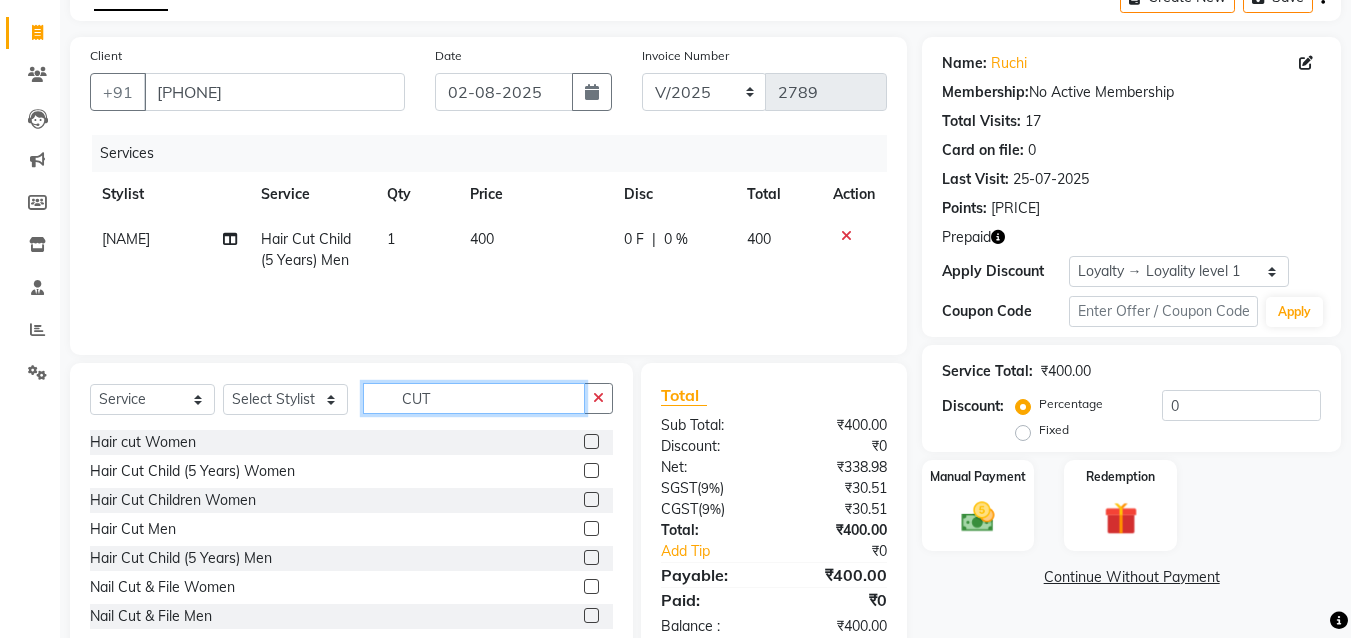 scroll, scrollTop: 0, scrollLeft: 0, axis: both 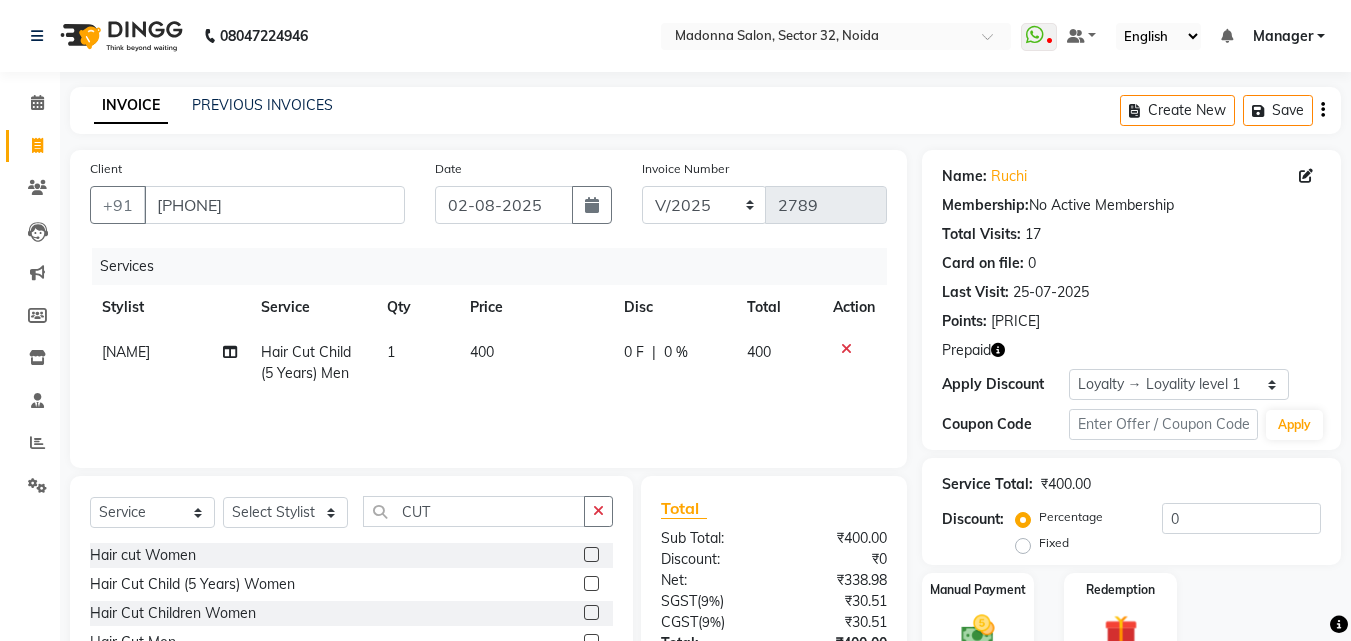 click 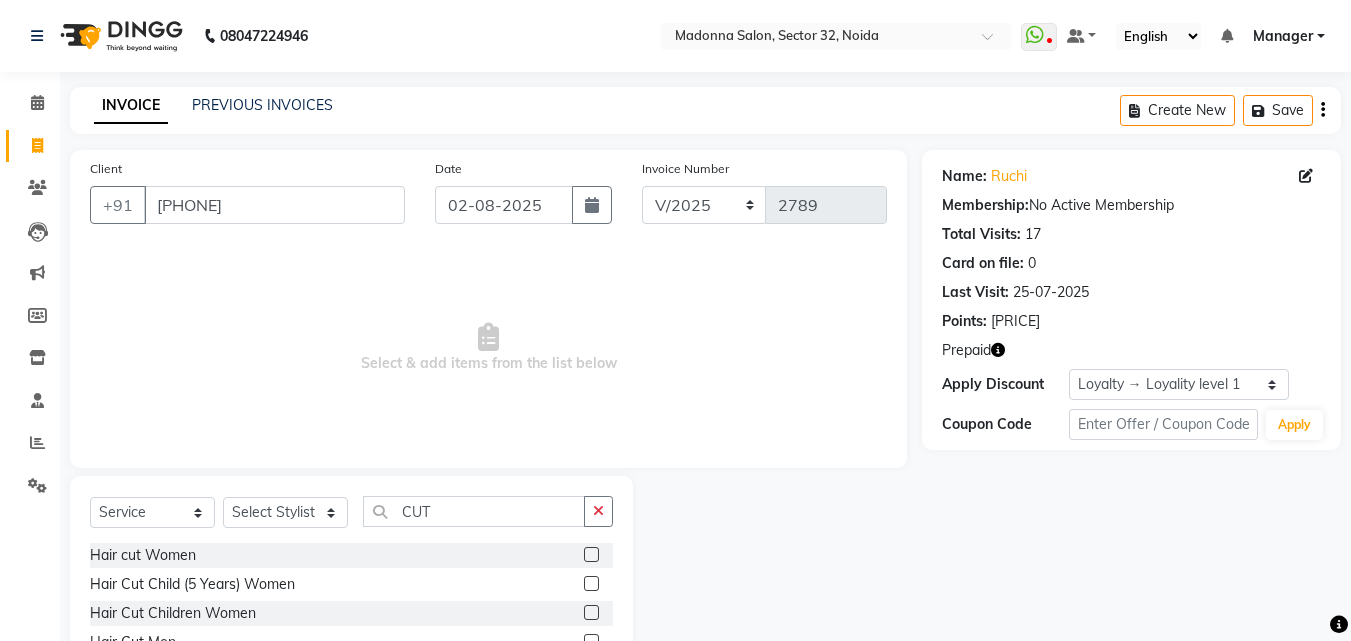 scroll, scrollTop: 3, scrollLeft: 0, axis: vertical 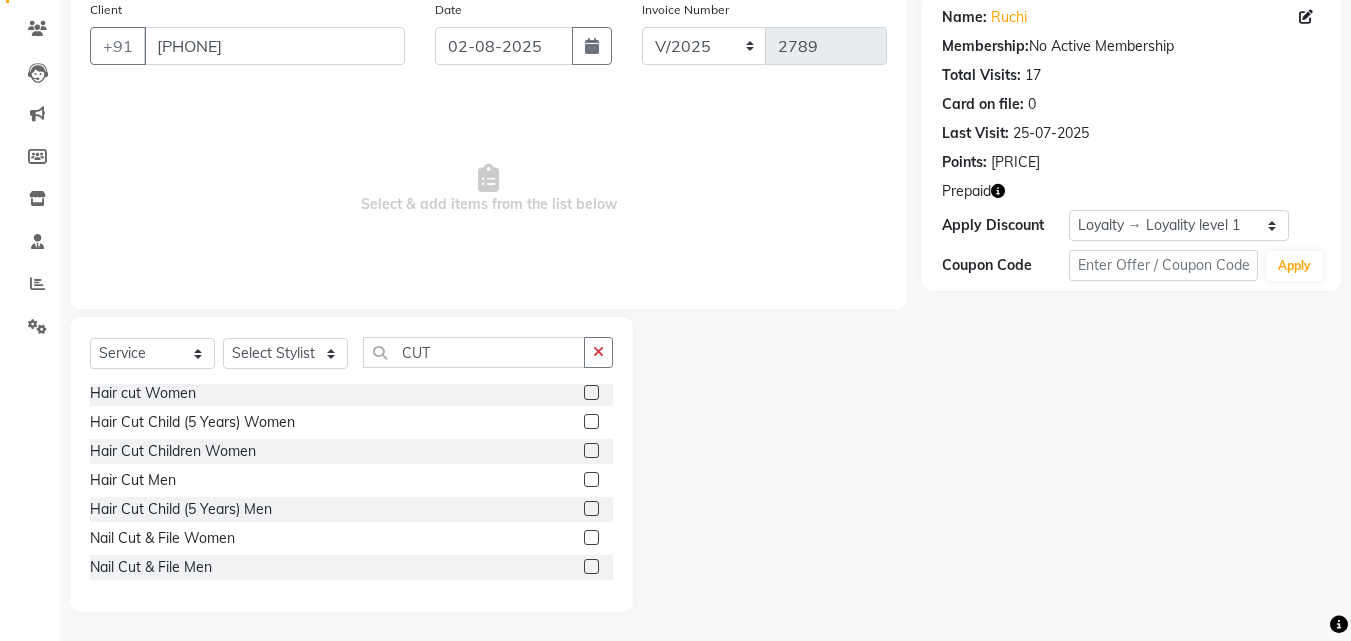 click 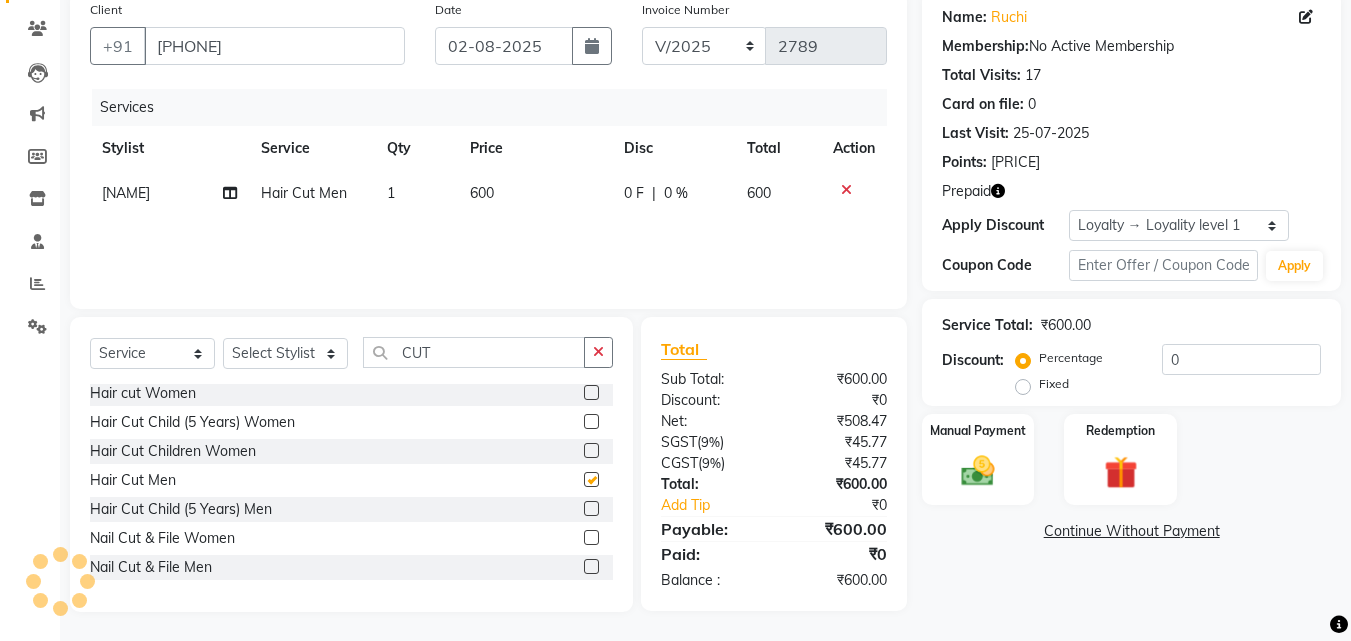 checkbox on "false" 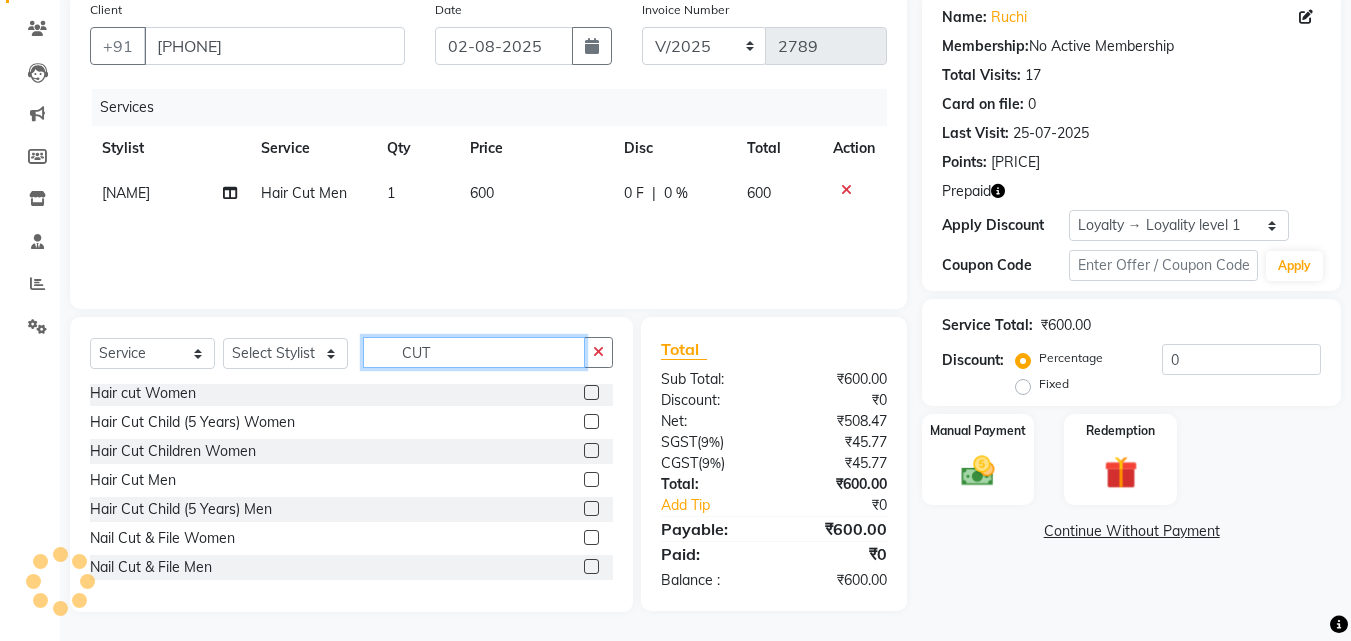 click on "CUT" 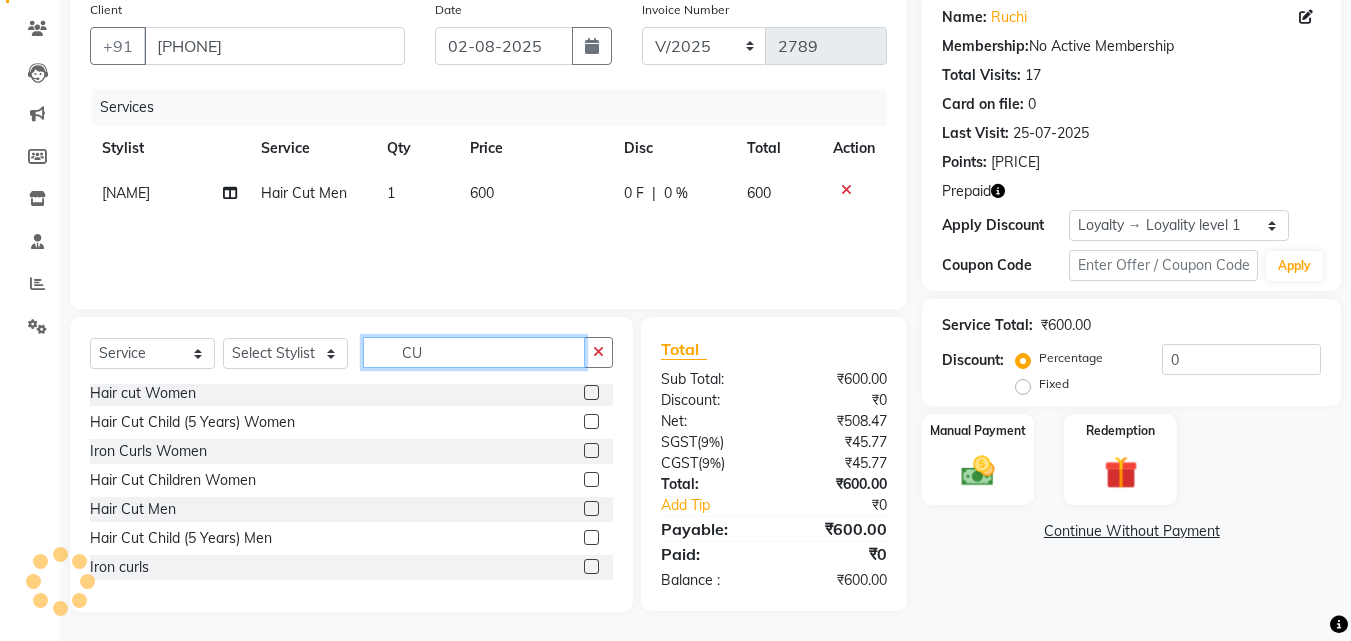 type on "C" 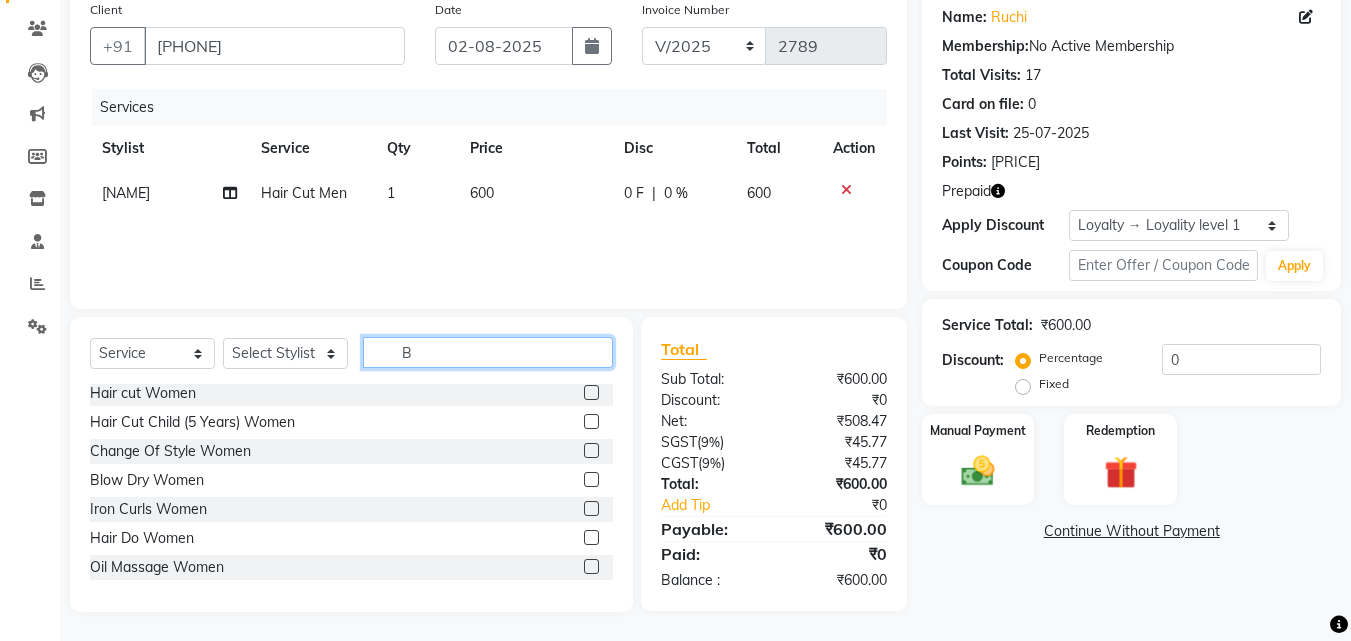 scroll, scrollTop: 0, scrollLeft: 0, axis: both 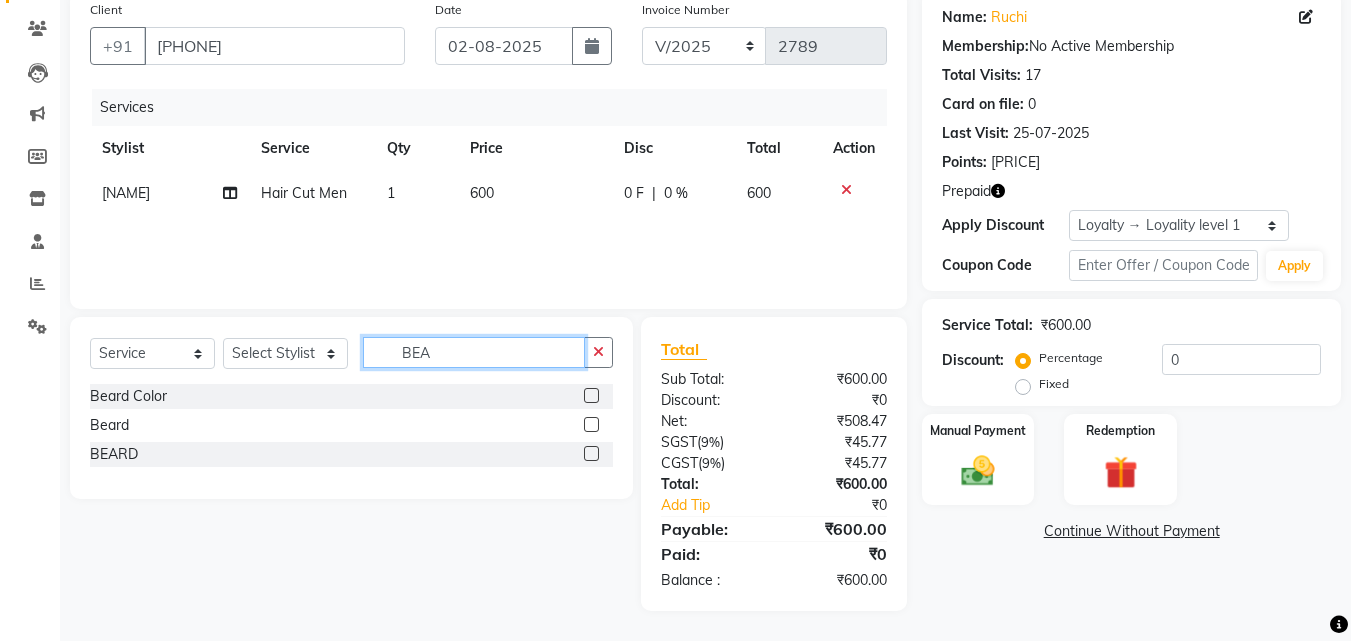 type on "BEA" 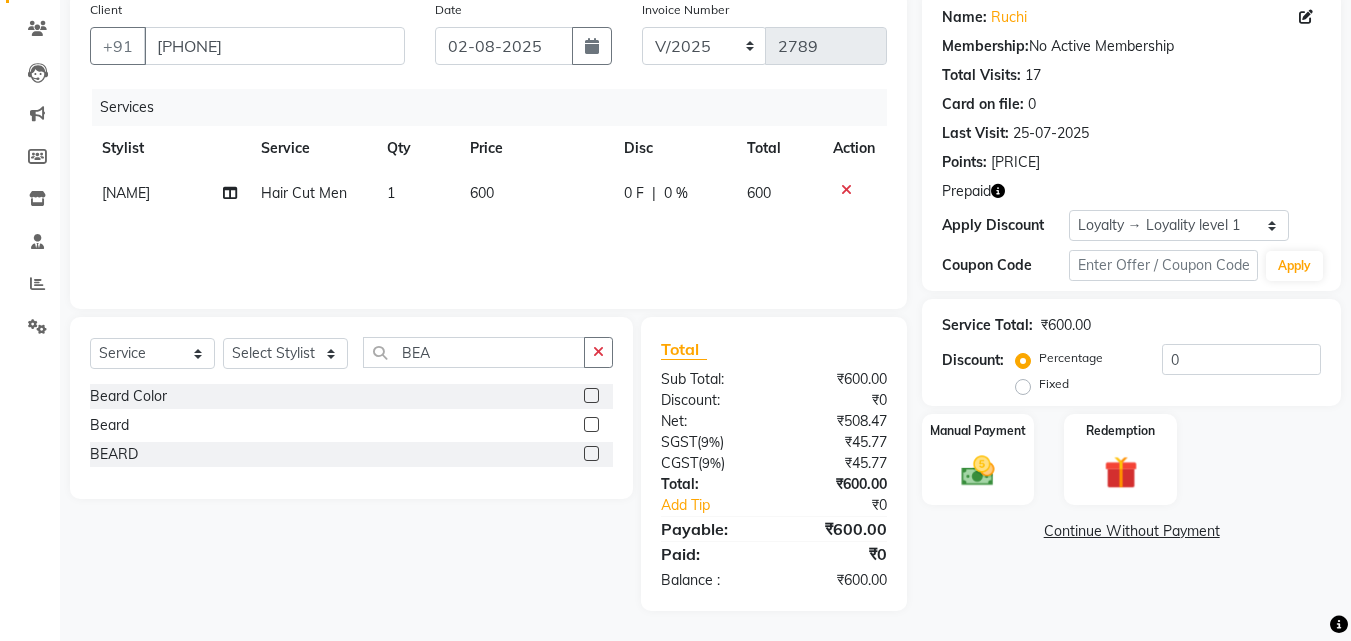 click 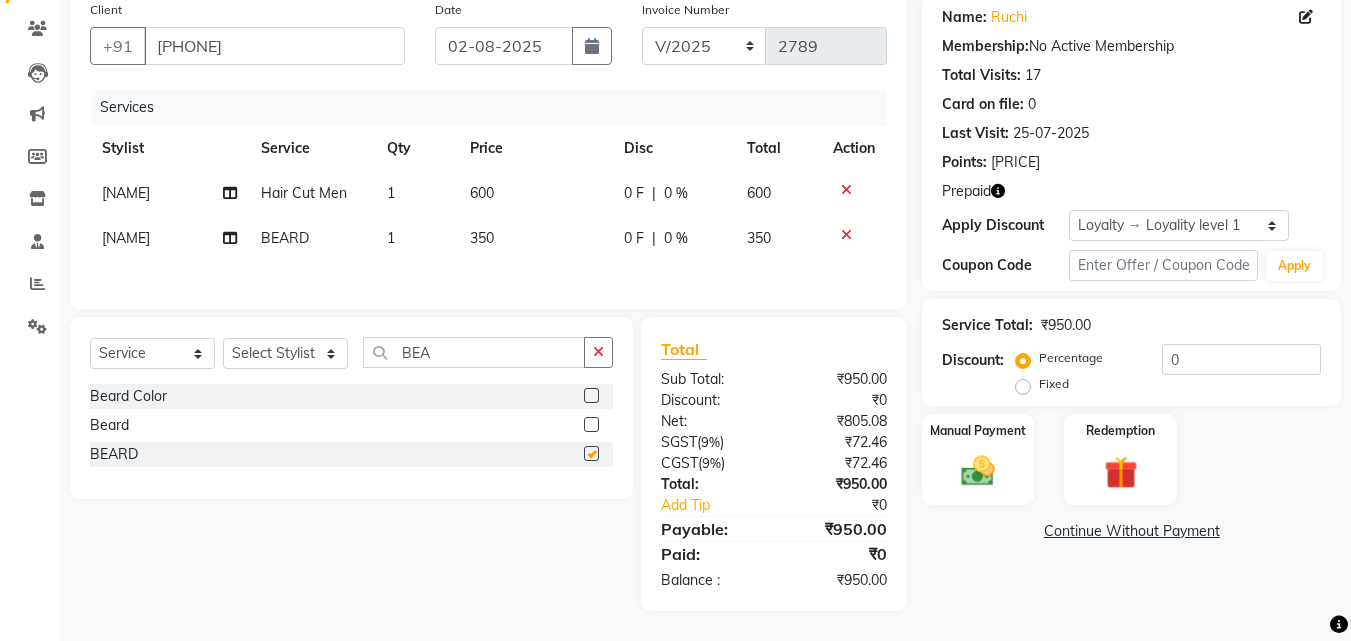 checkbox on "false" 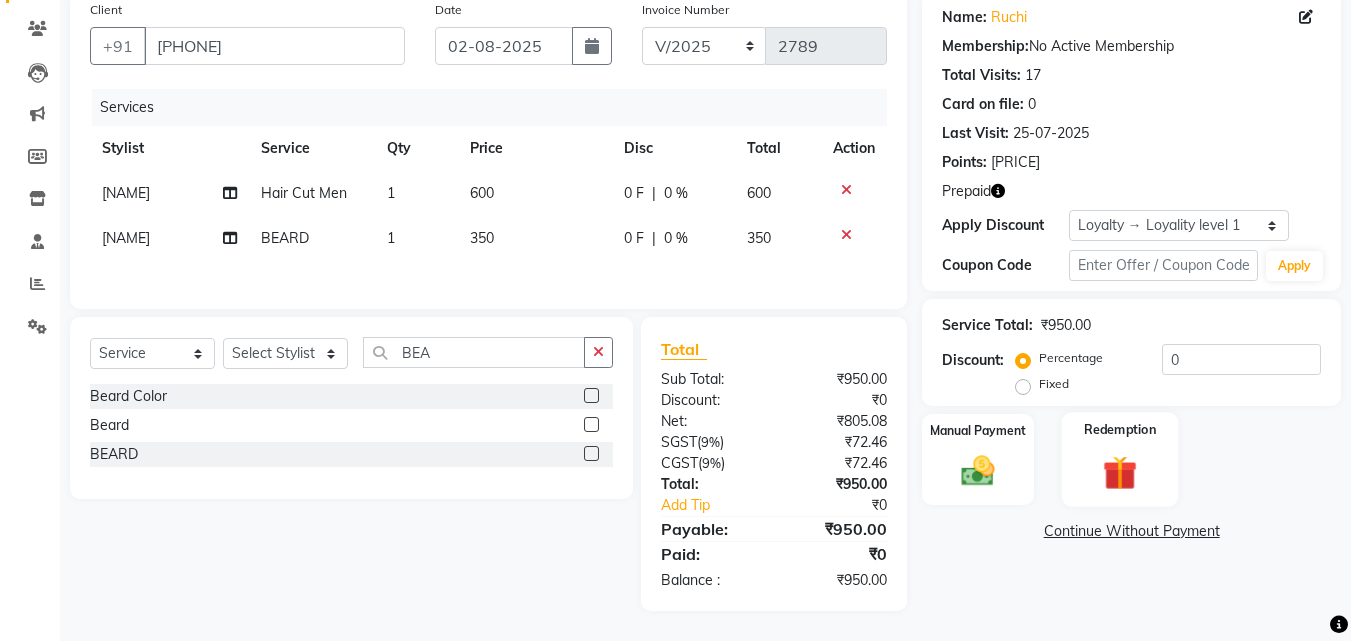 click 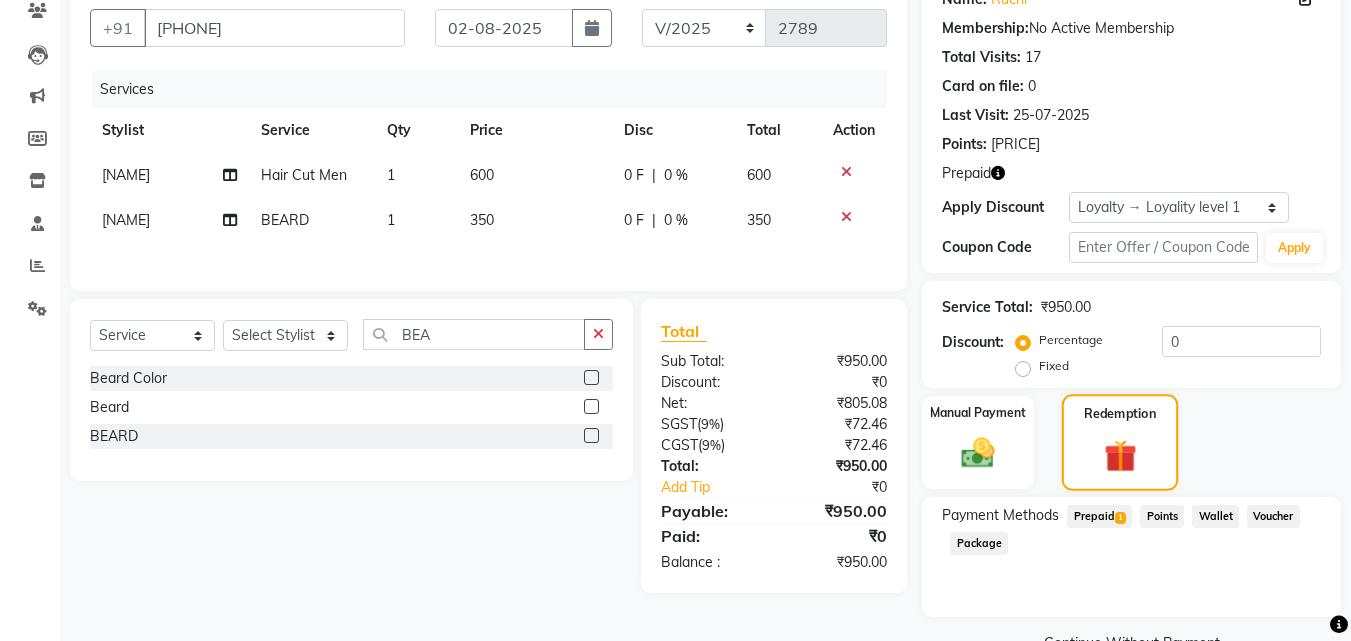 scroll, scrollTop: 224, scrollLeft: 0, axis: vertical 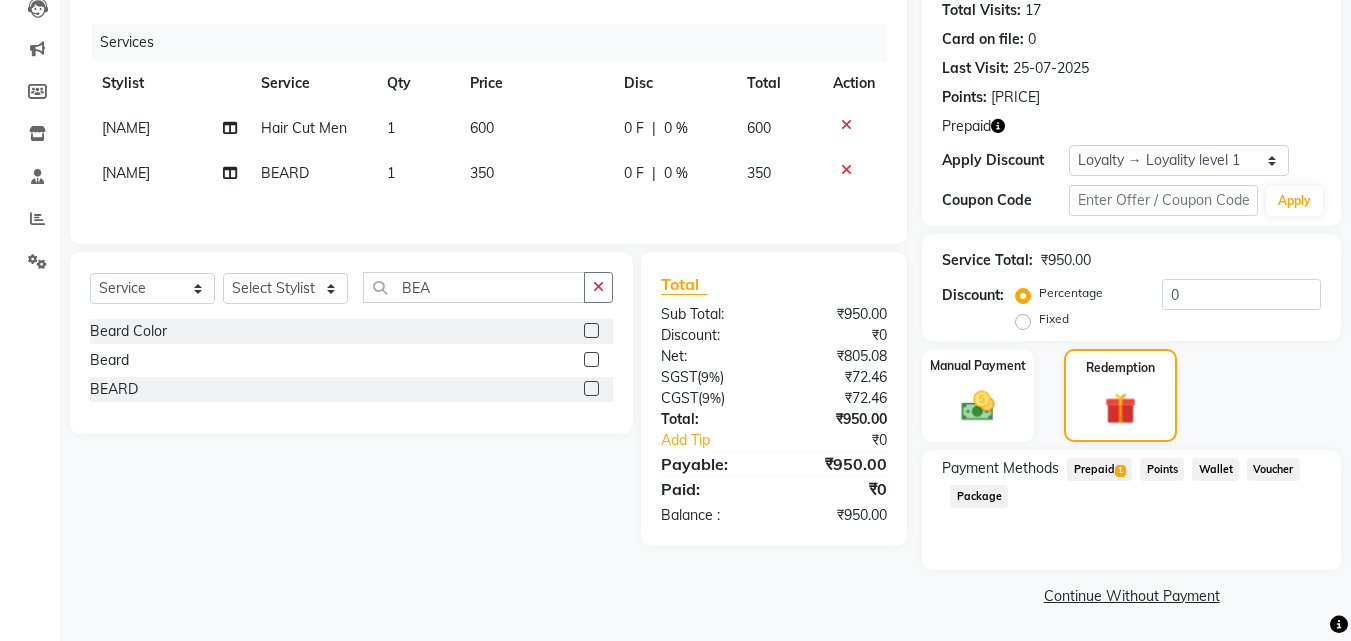 click on "Prepaid  1" 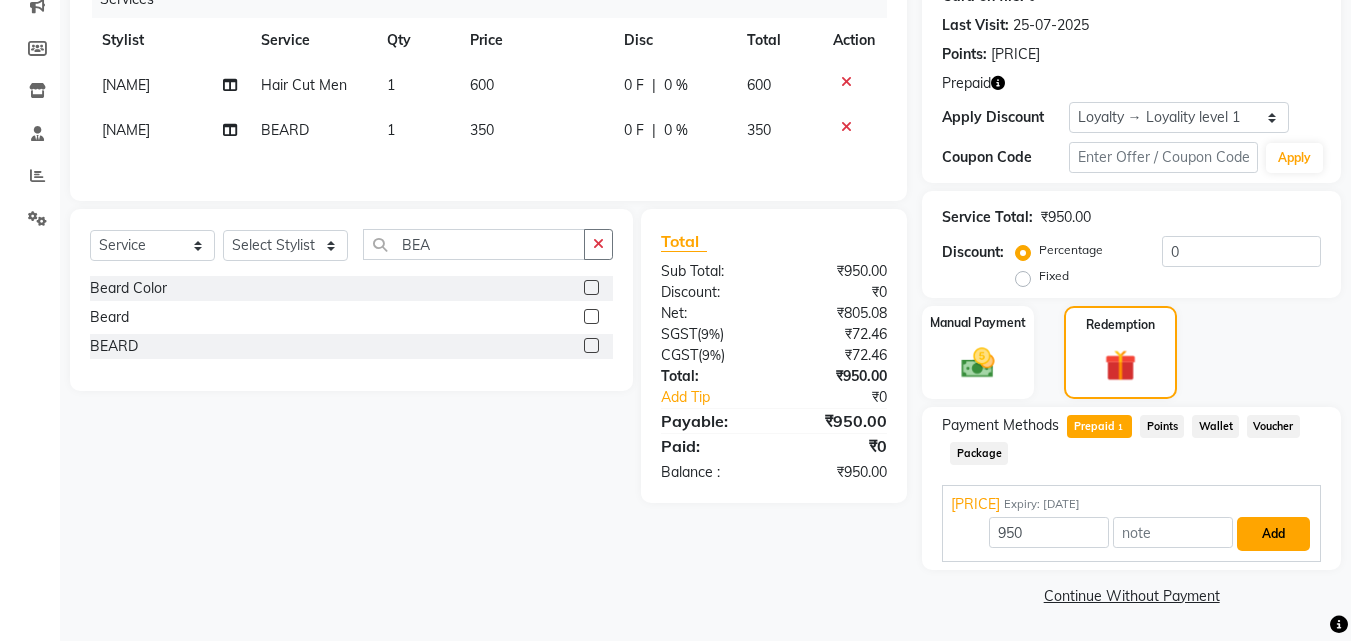 click on "Add" at bounding box center (1273, 534) 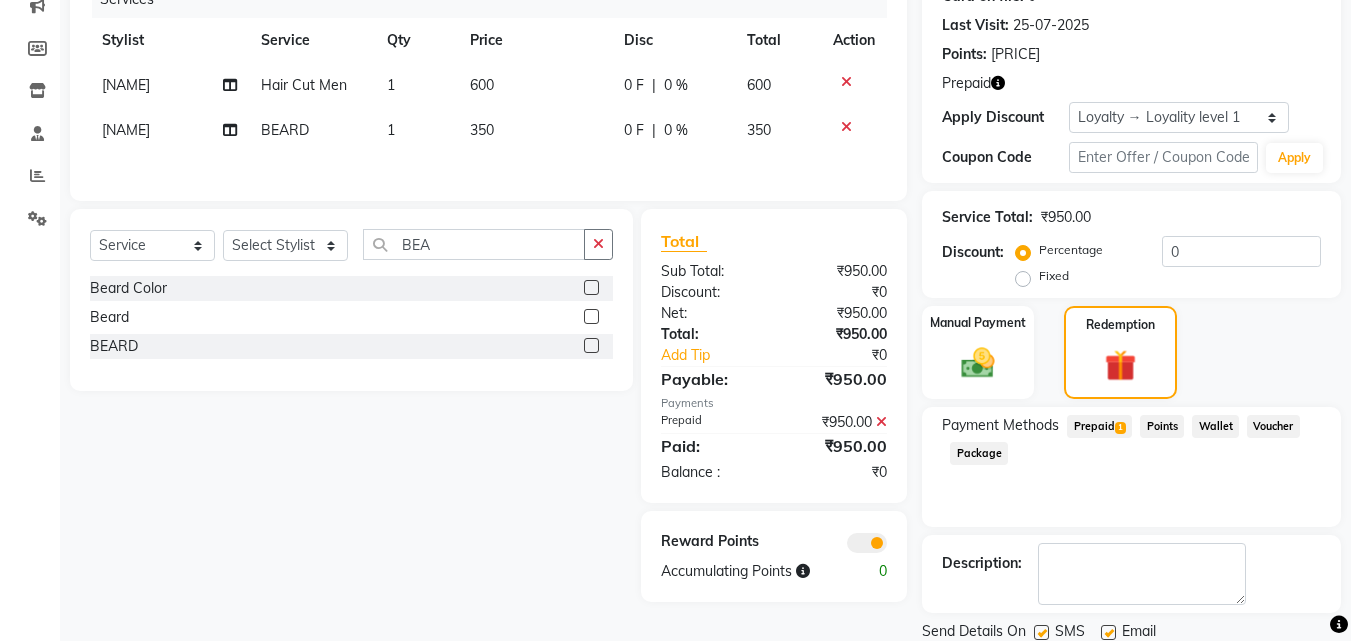 scroll, scrollTop: 337, scrollLeft: 0, axis: vertical 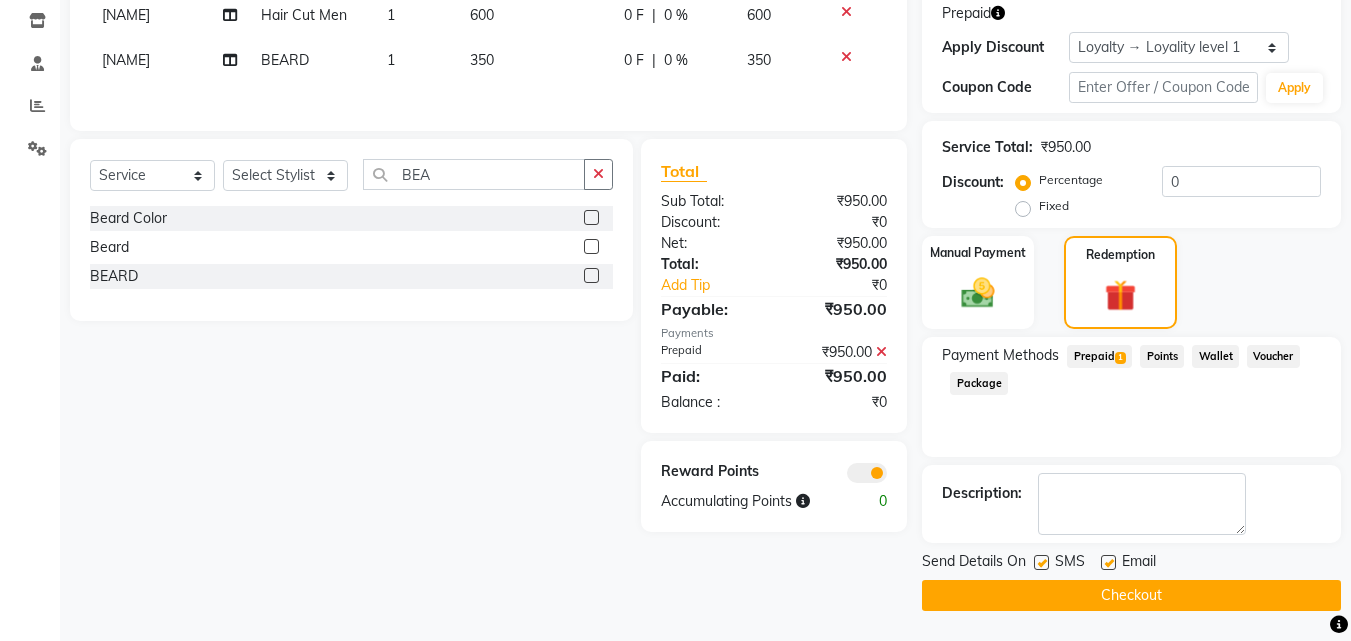 click on "Checkout" 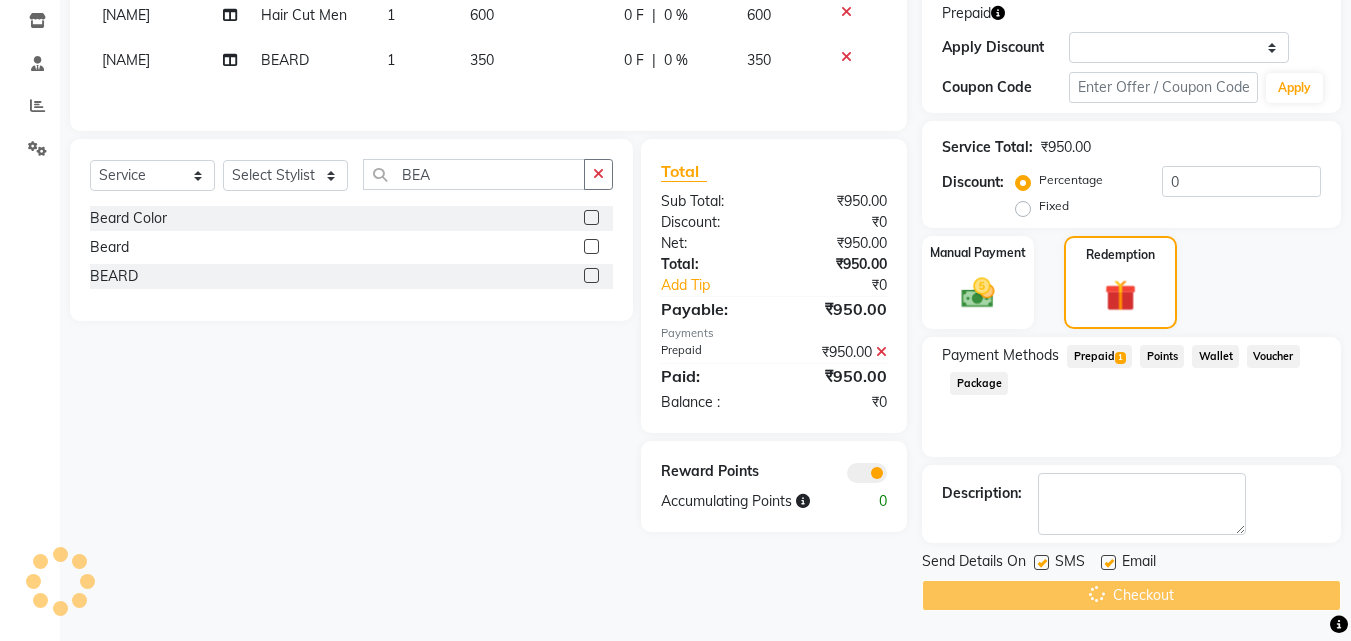 scroll, scrollTop: 0, scrollLeft: 0, axis: both 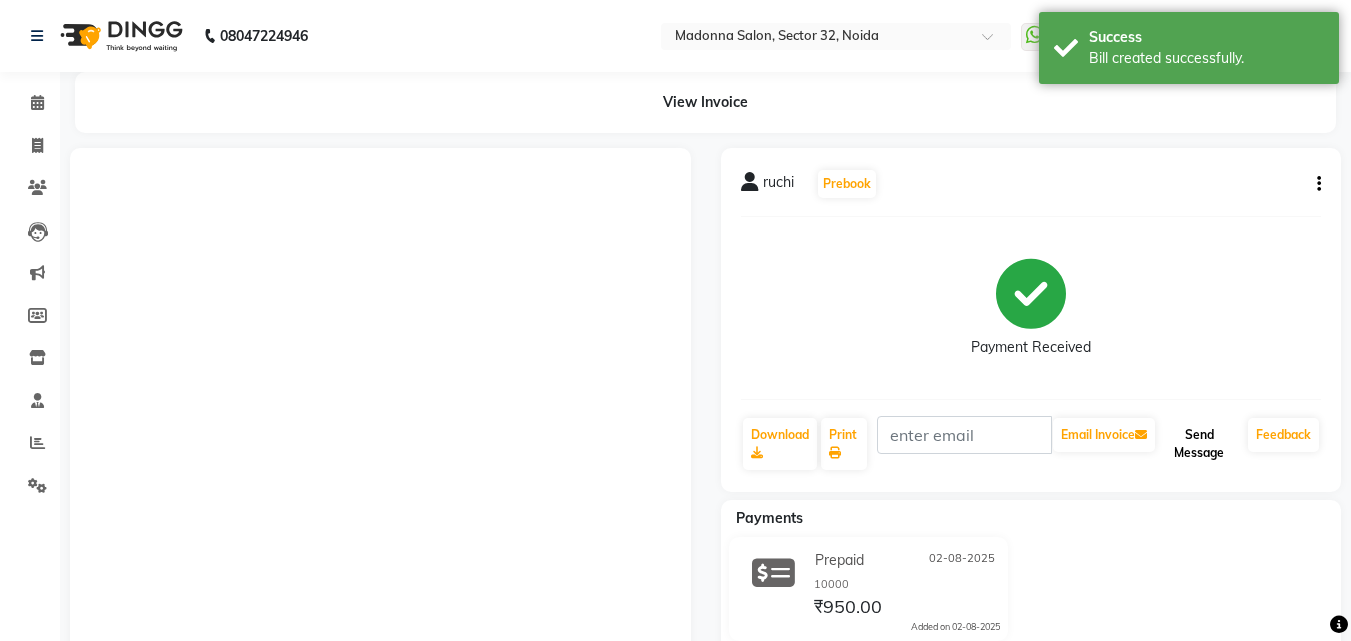 click on "Send Message" 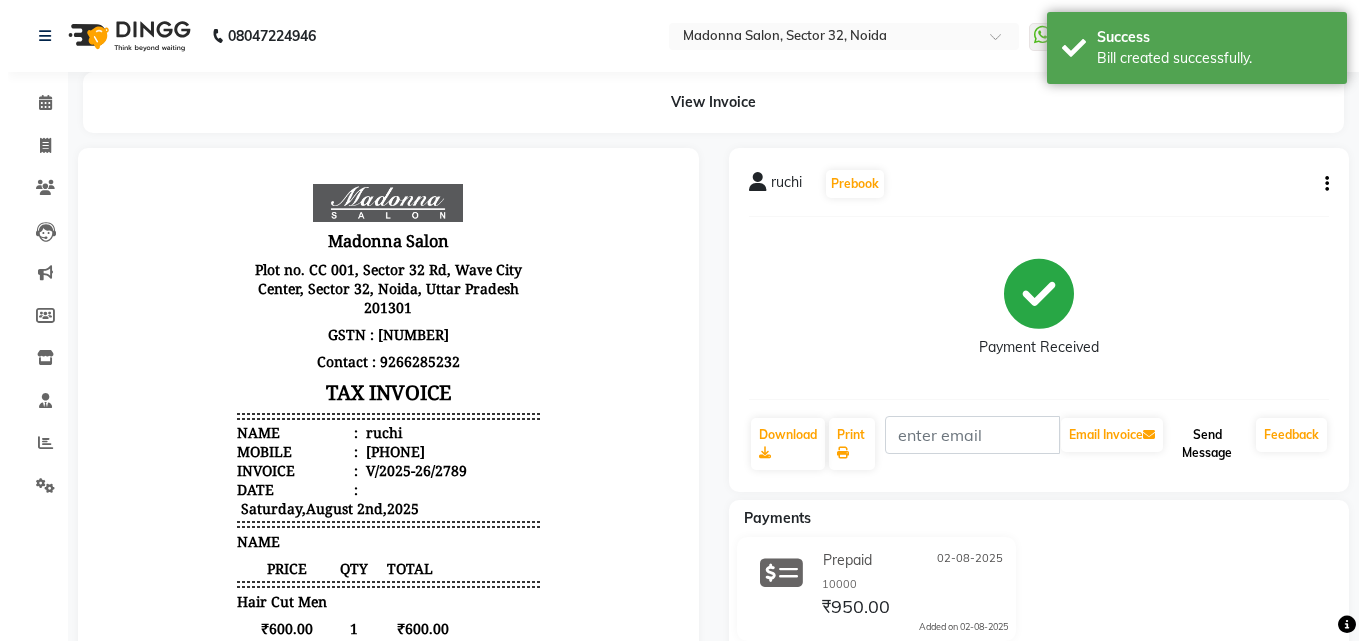 scroll, scrollTop: 0, scrollLeft: 0, axis: both 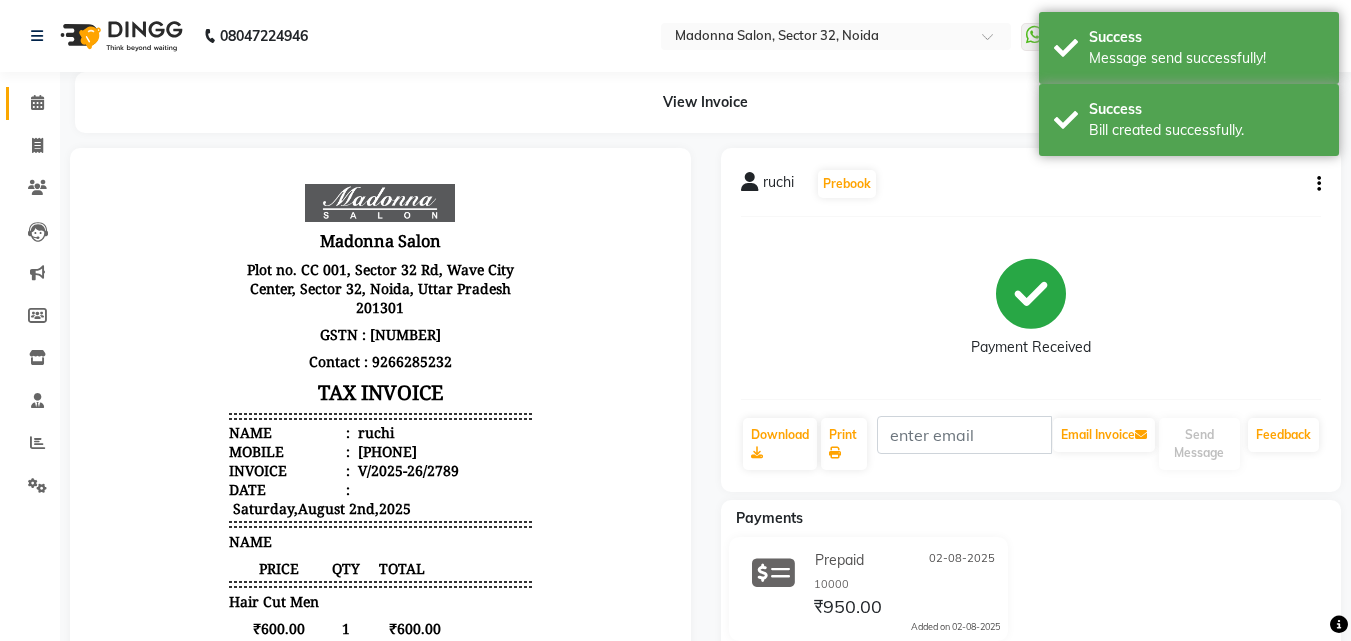 click 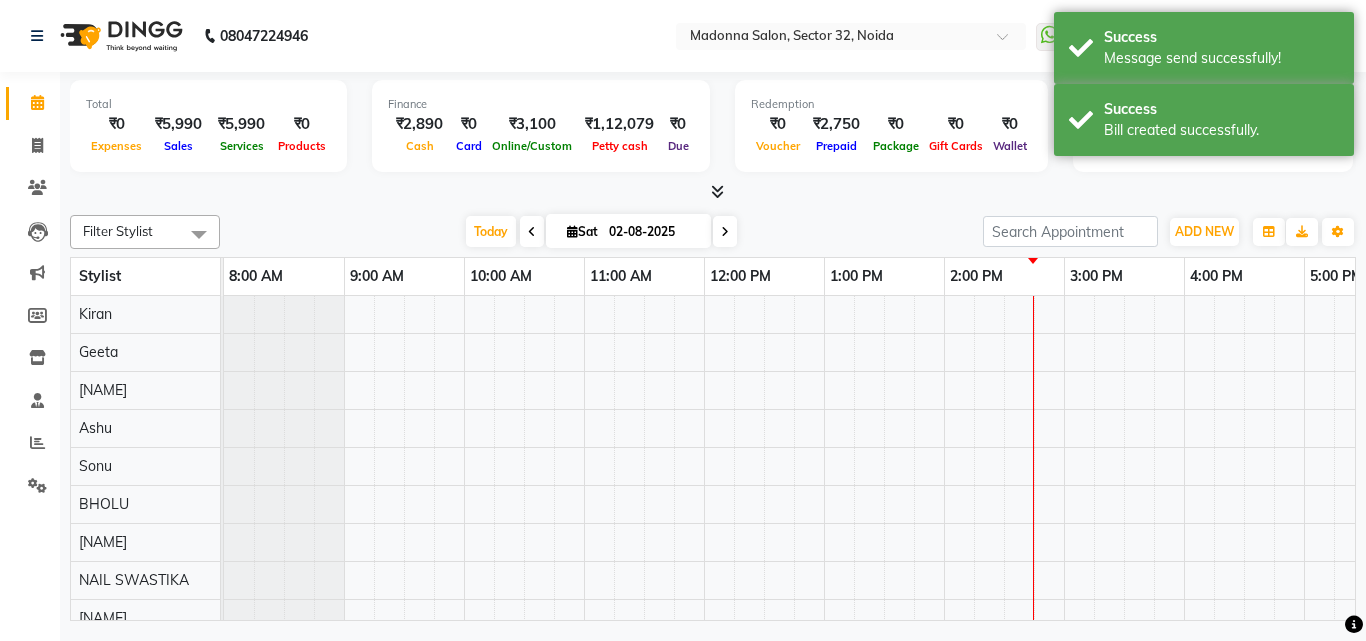 scroll, scrollTop: 0, scrollLeft: 0, axis: both 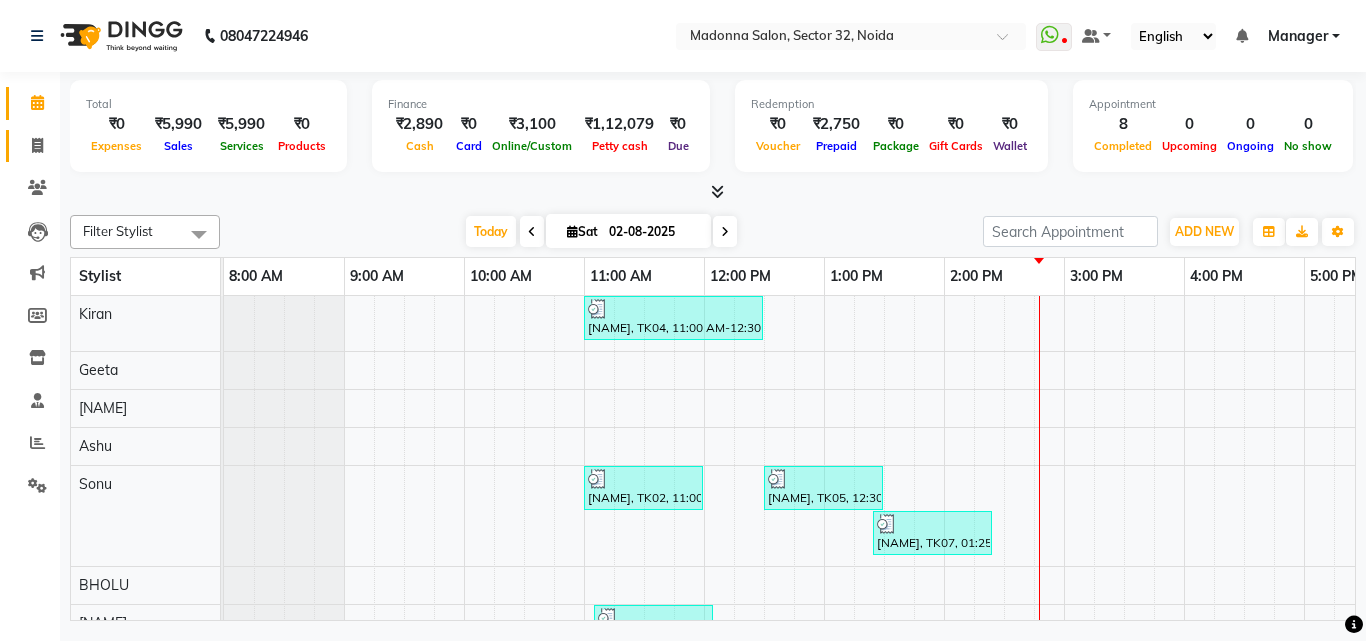 click 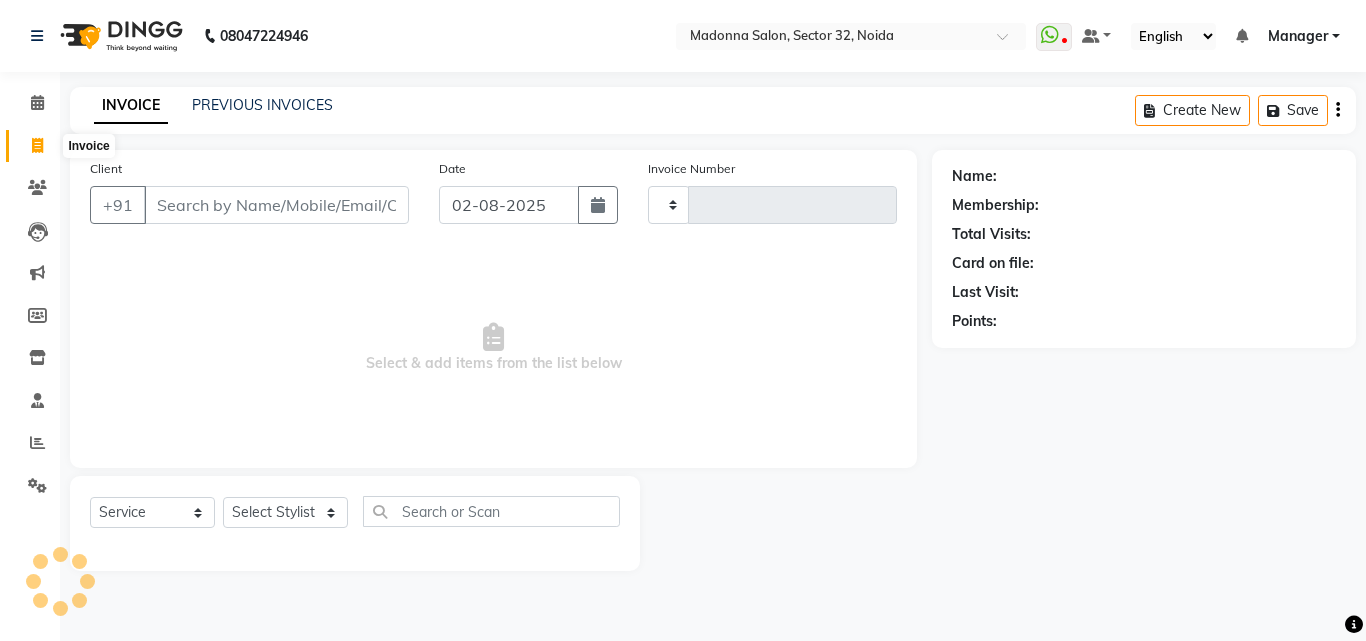 type on "2790" 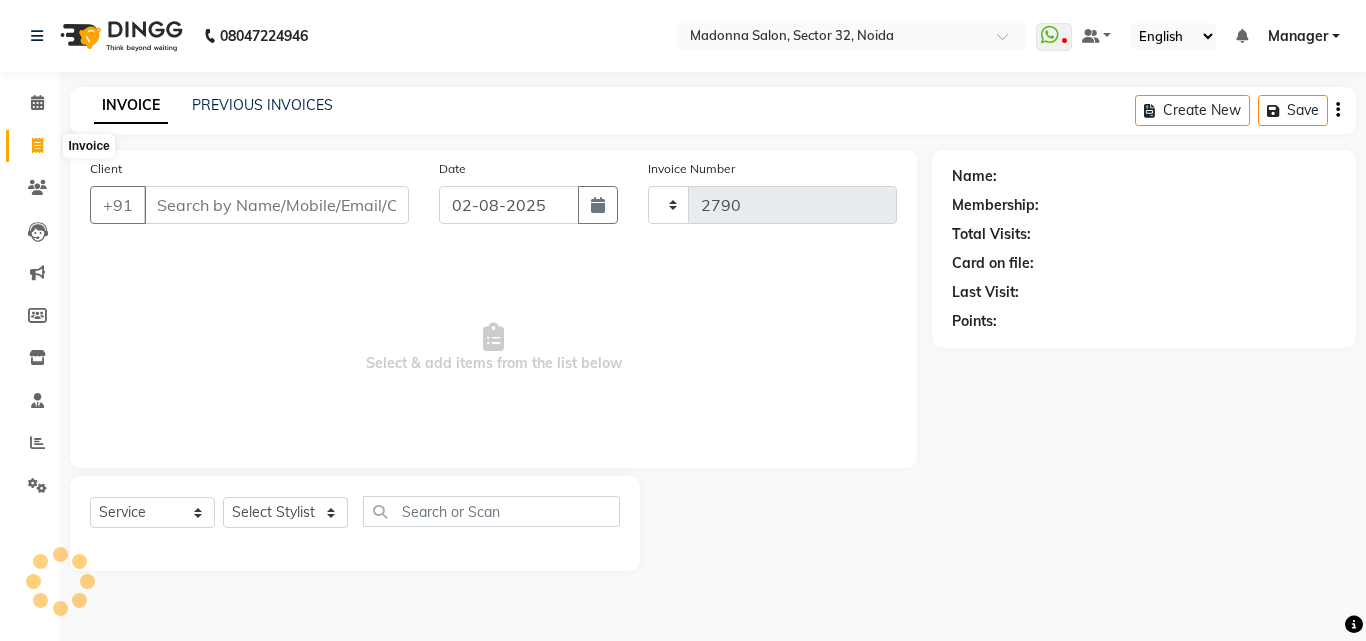 select on "7229" 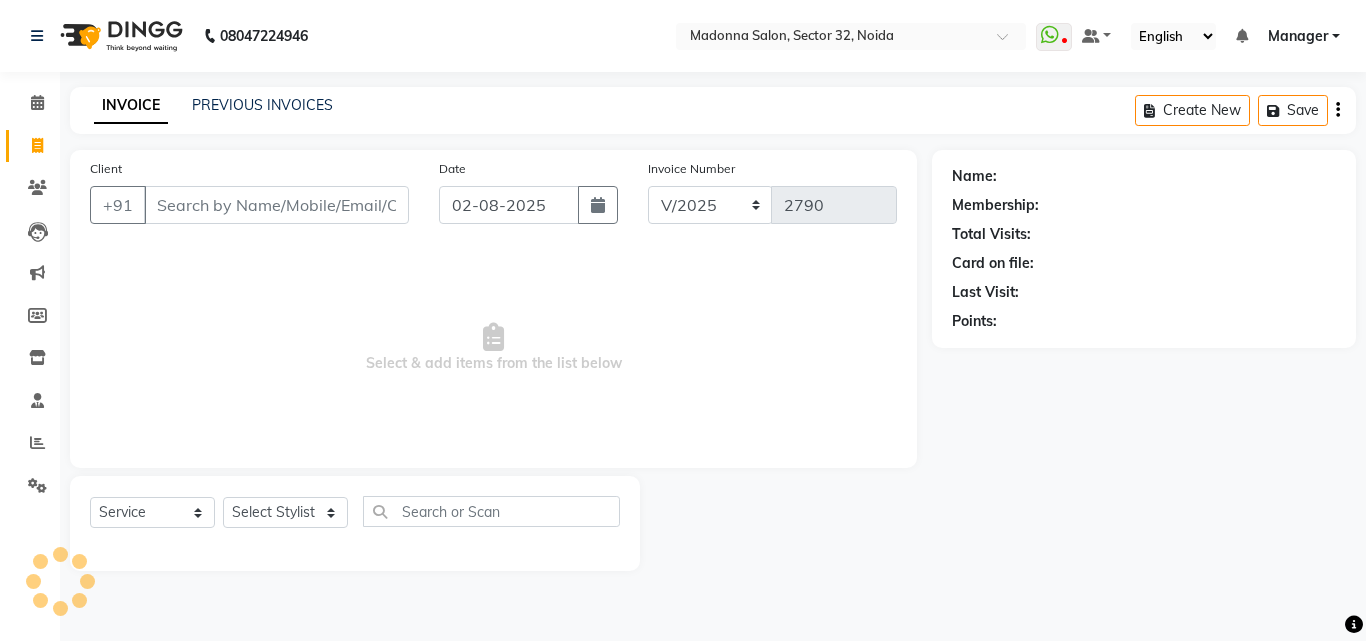 click on "Client" at bounding box center (276, 205) 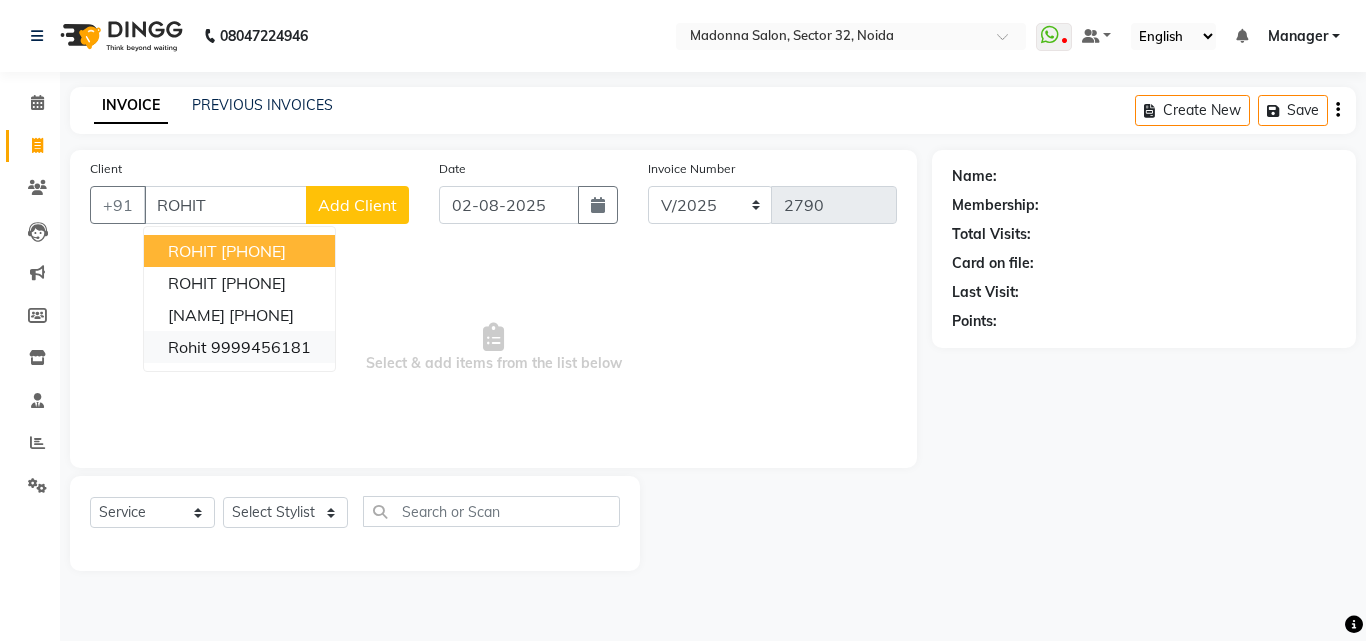 click on "9999456181" at bounding box center (261, 347) 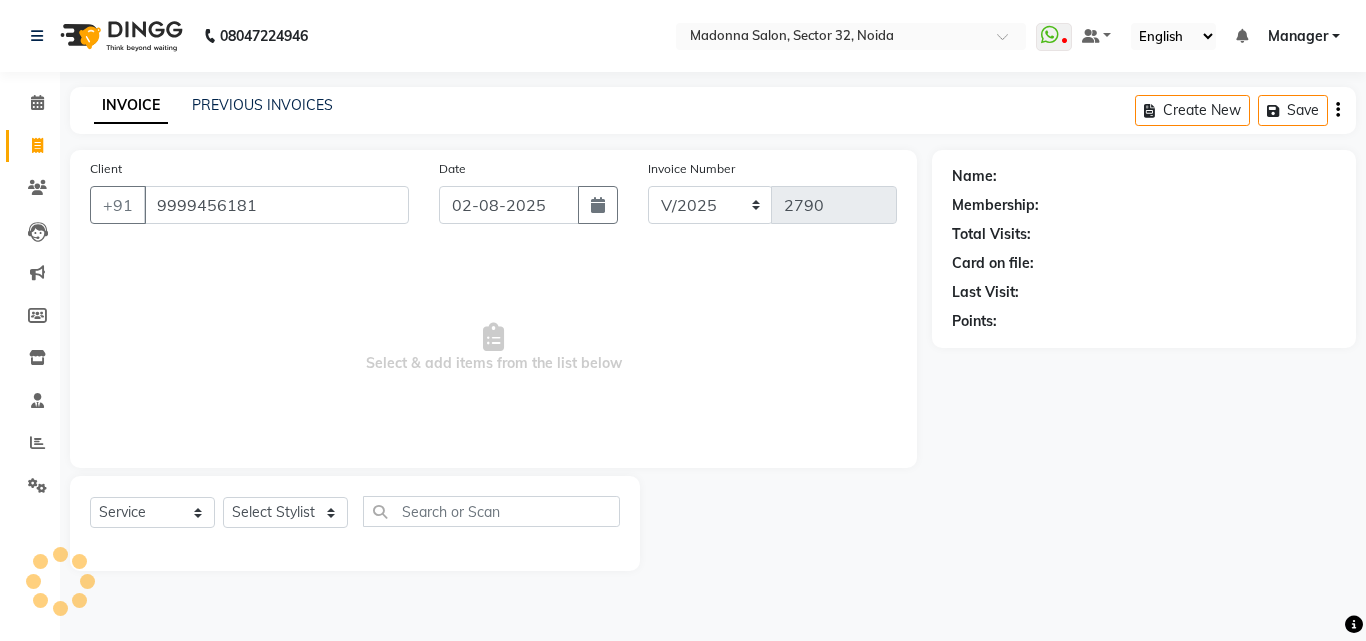 type on "9999456181" 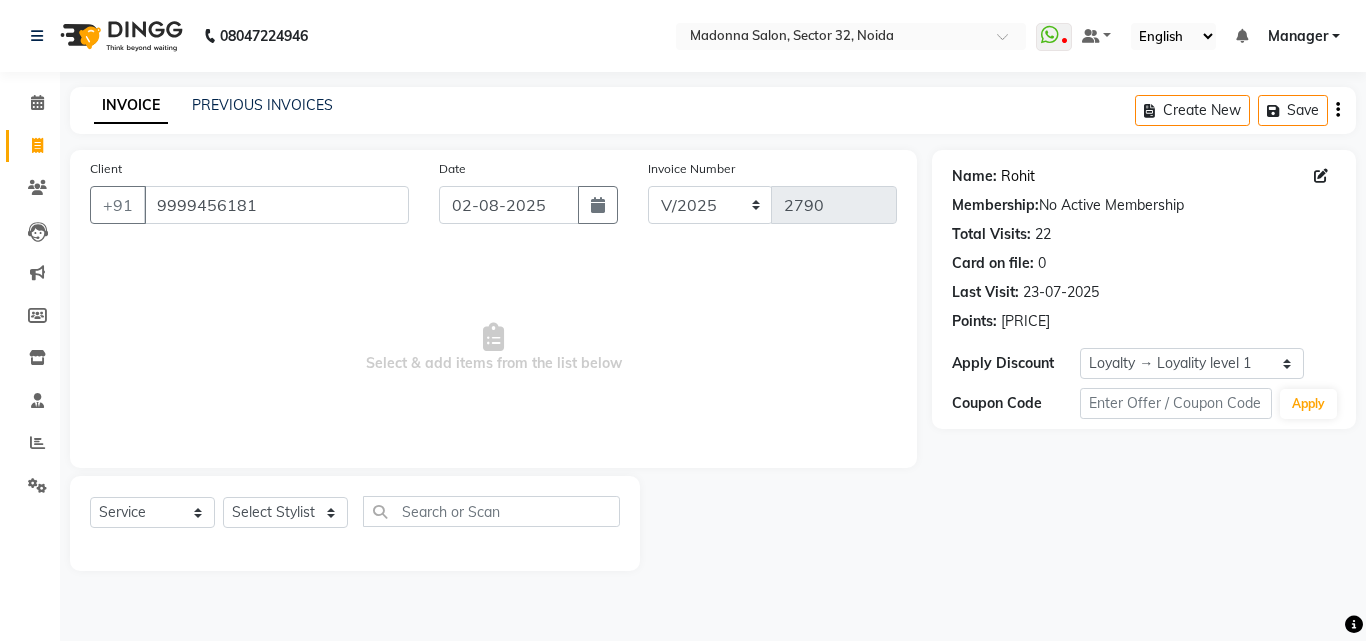 click on "Rohit" 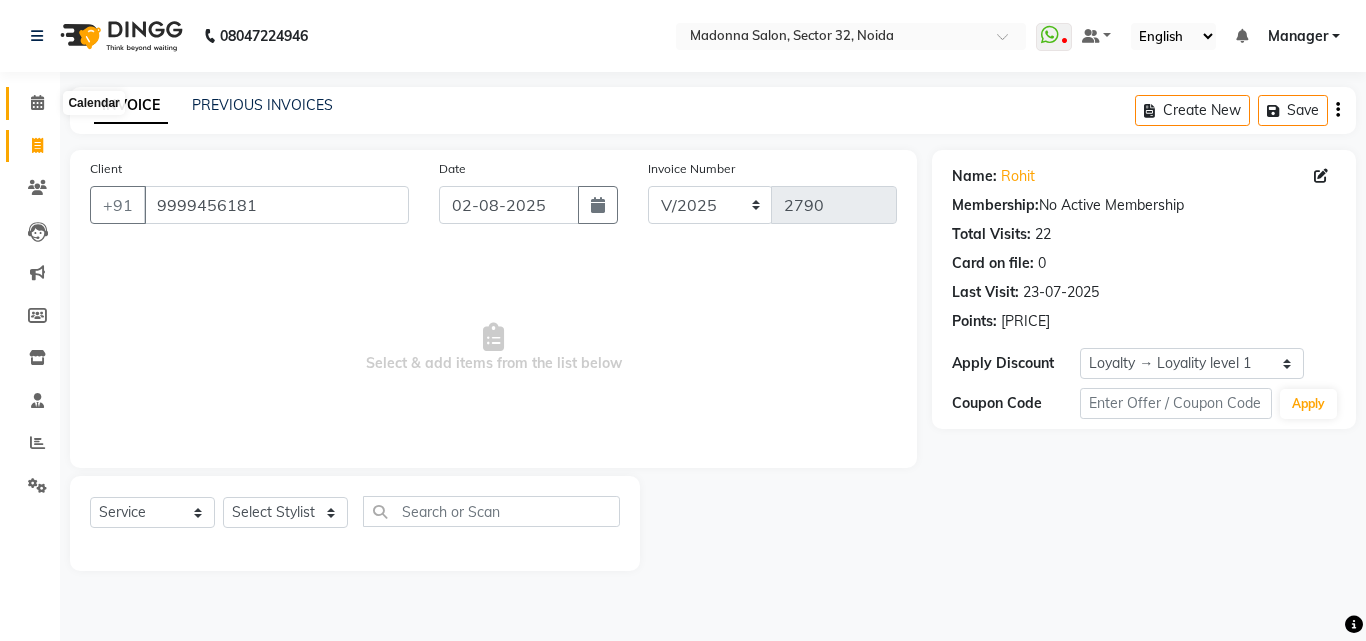 click 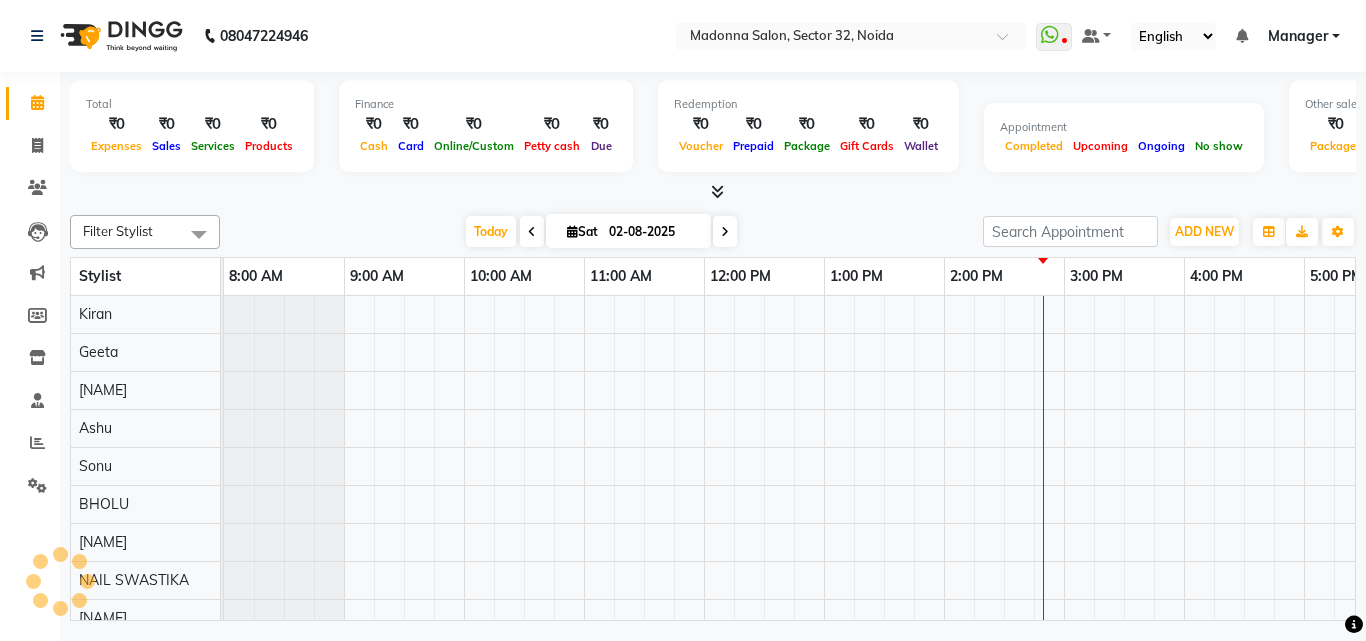 scroll, scrollTop: 0, scrollLeft: 0, axis: both 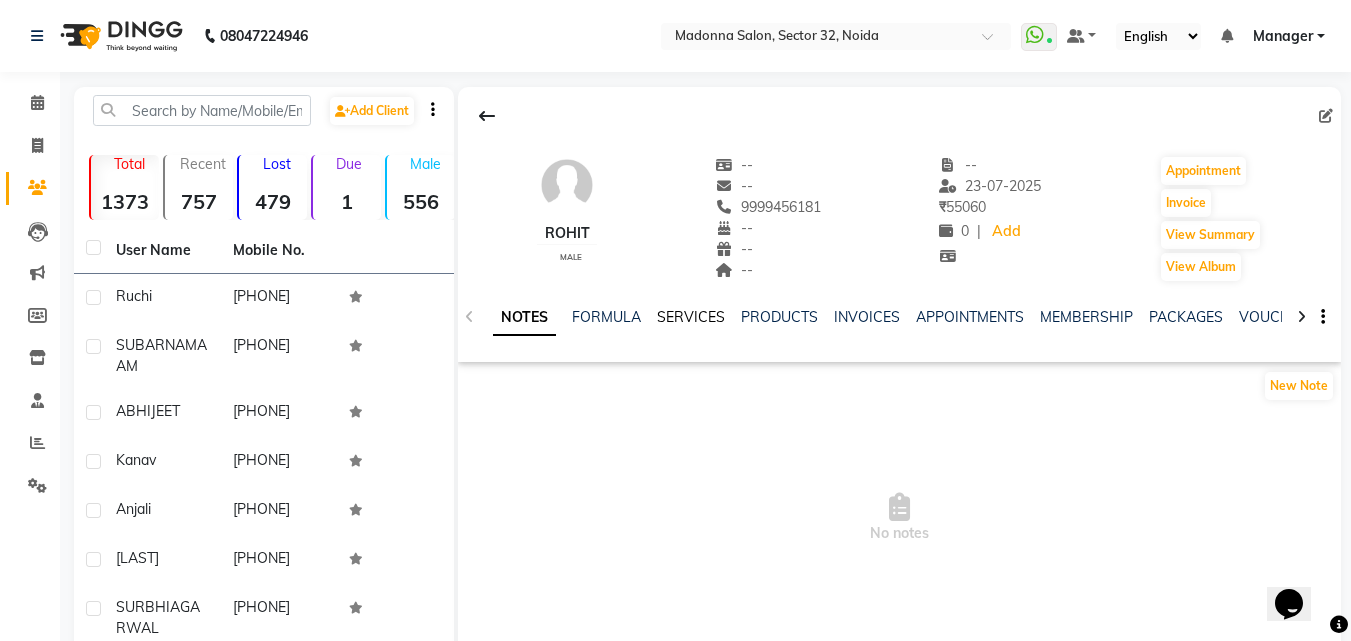 click on "SERVICES" 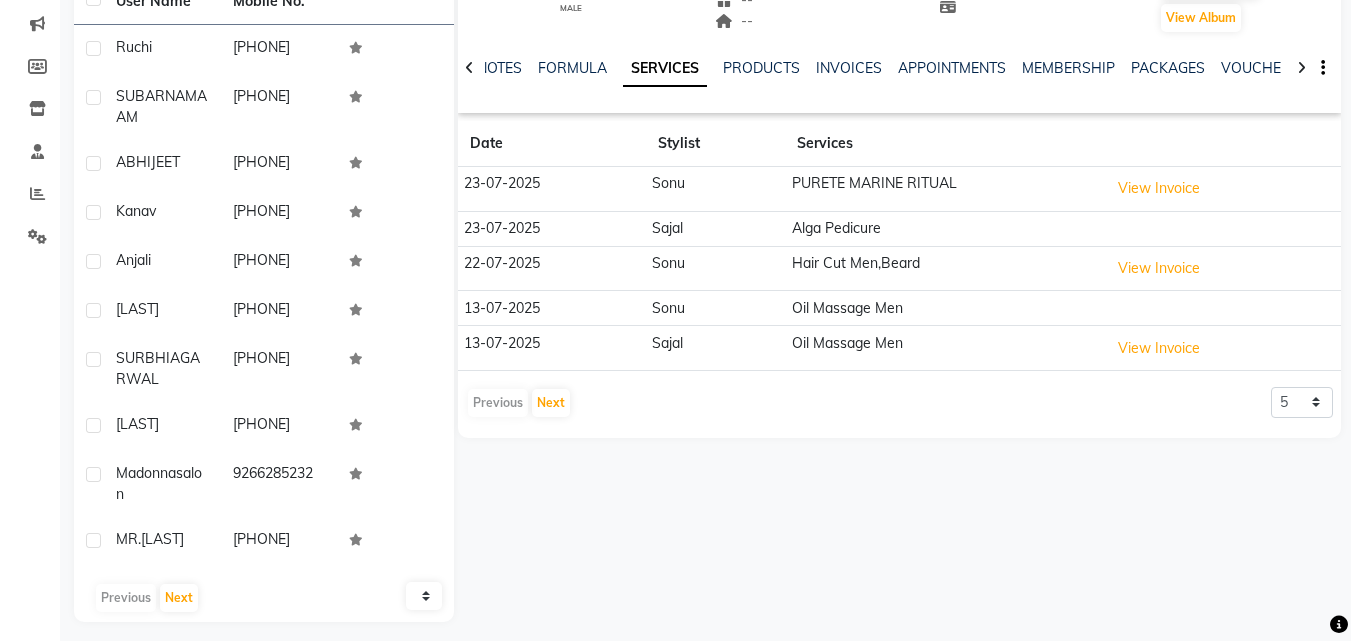 scroll, scrollTop: 260, scrollLeft: 0, axis: vertical 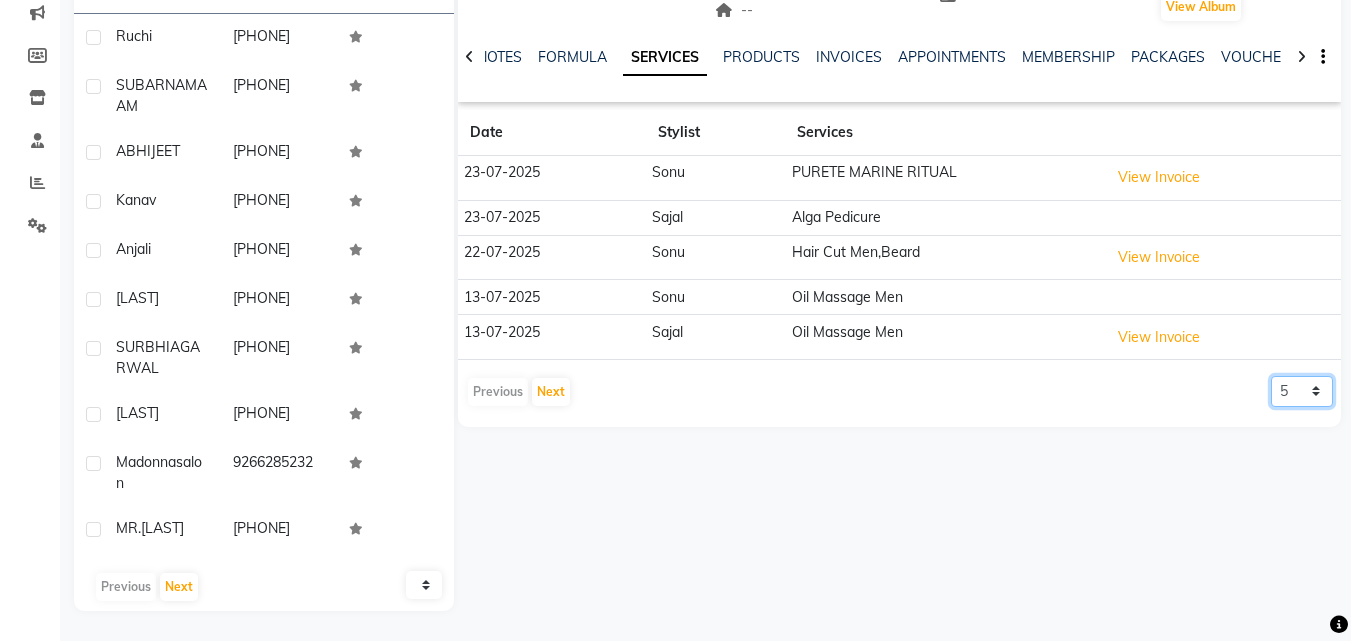 click on "5 10 50 100 500" 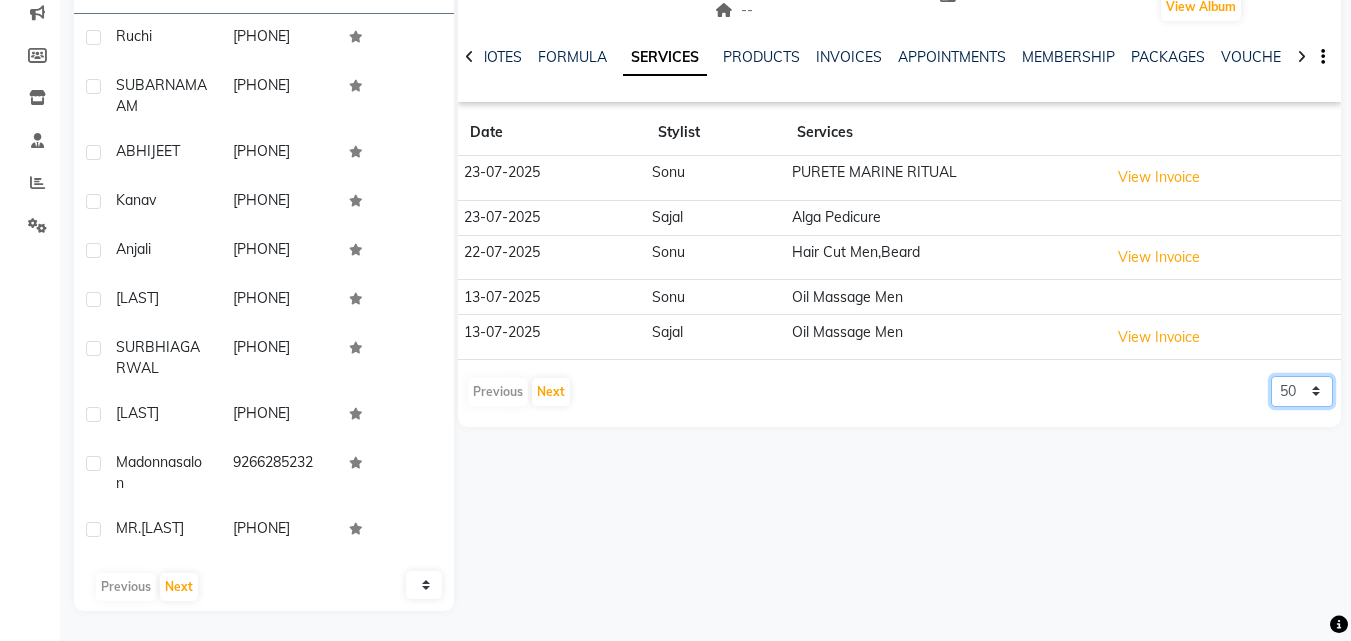 click on "5 10 50 100 500" 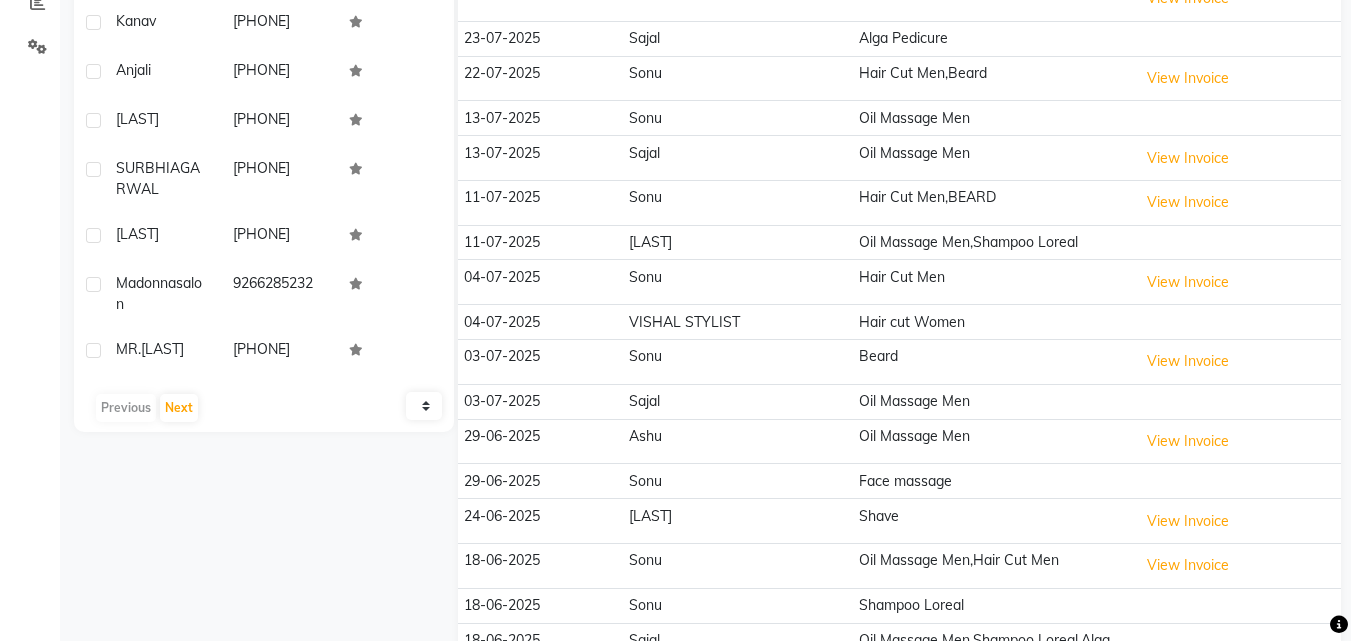 scroll, scrollTop: 0, scrollLeft: 0, axis: both 